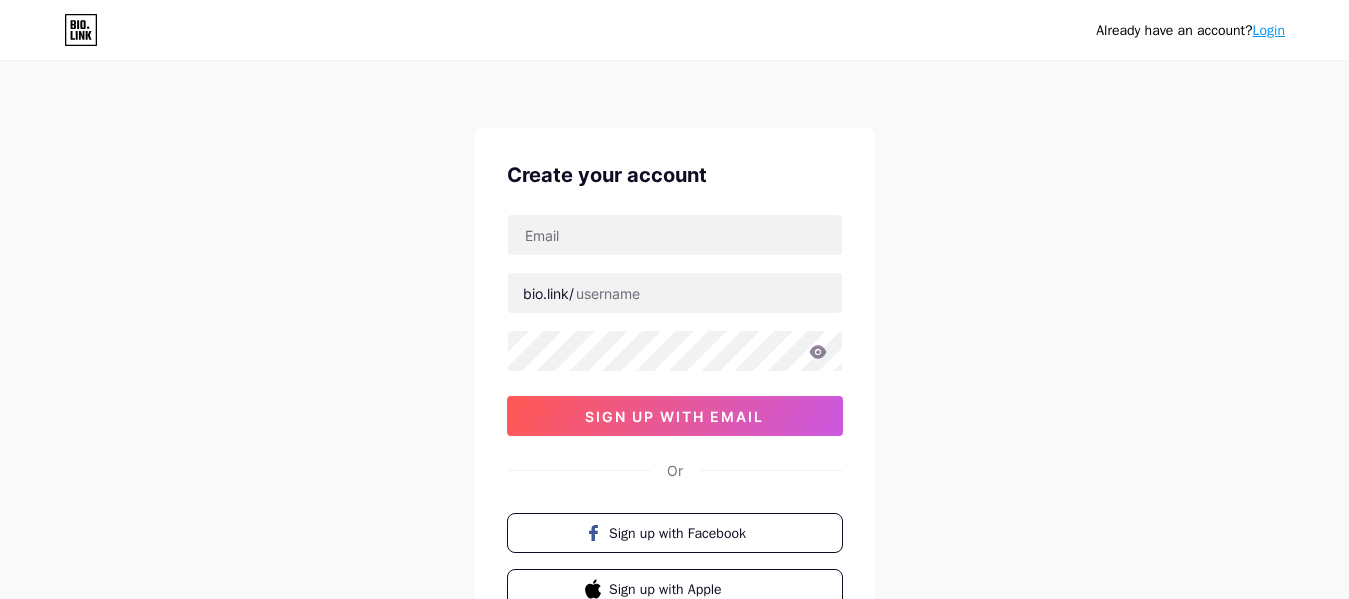 scroll, scrollTop: 0, scrollLeft: 0, axis: both 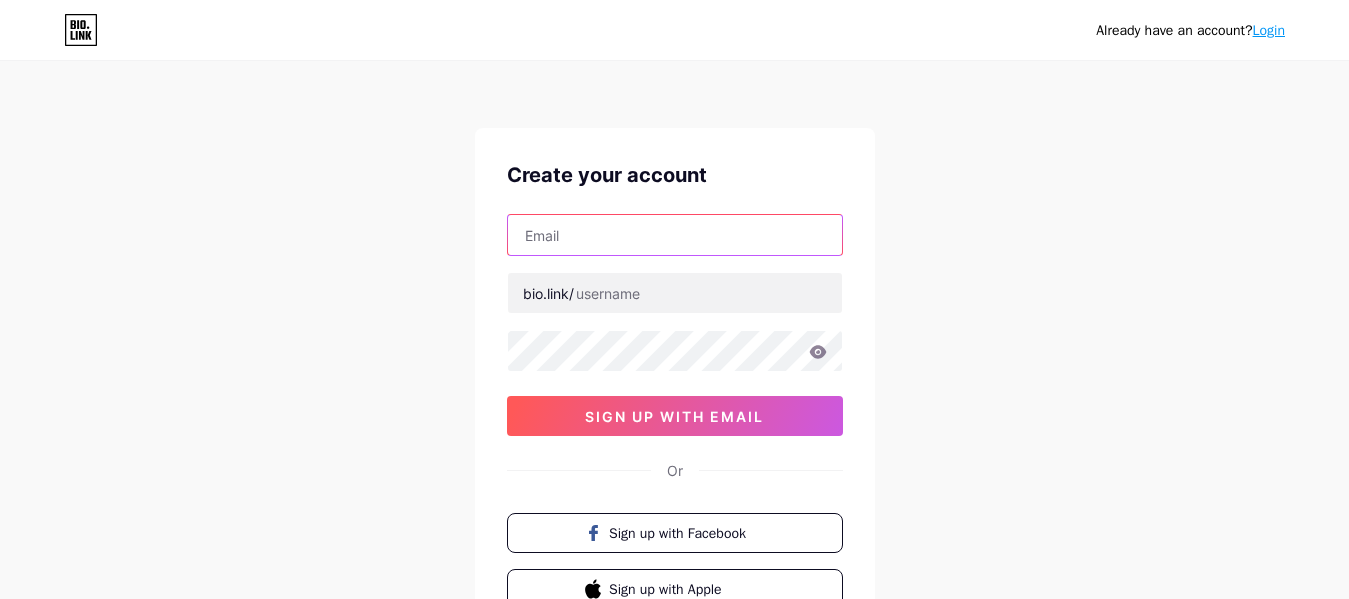 click at bounding box center (675, 235) 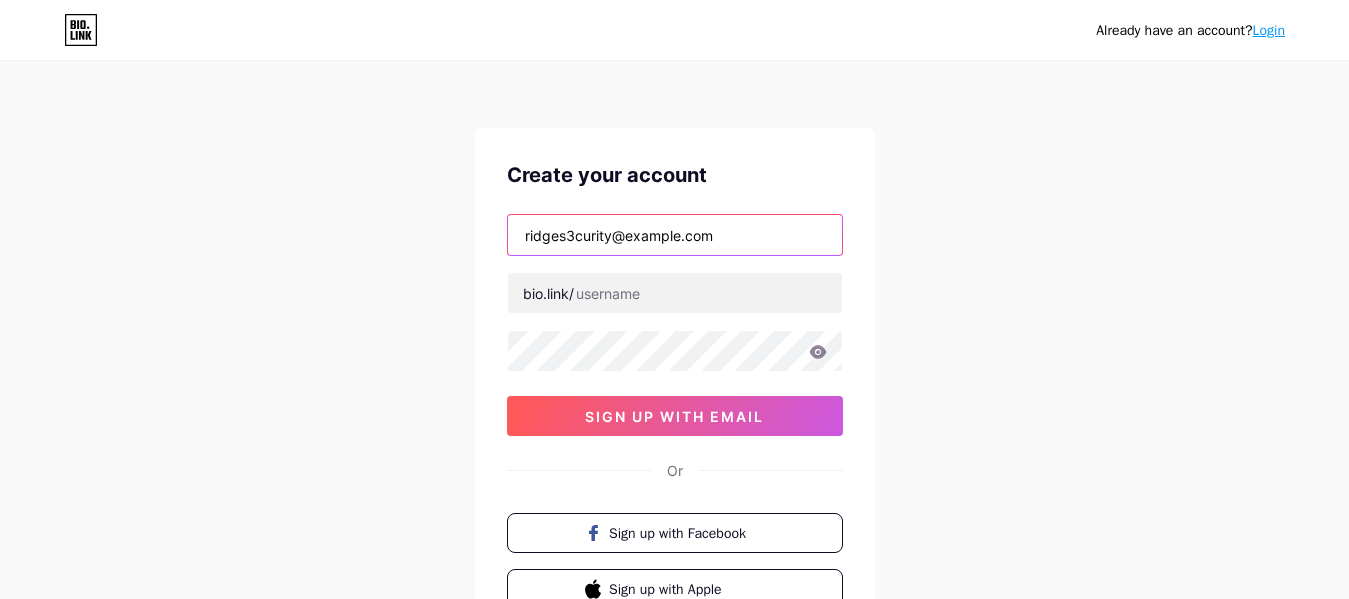 type on "ridges3curity@example.com" 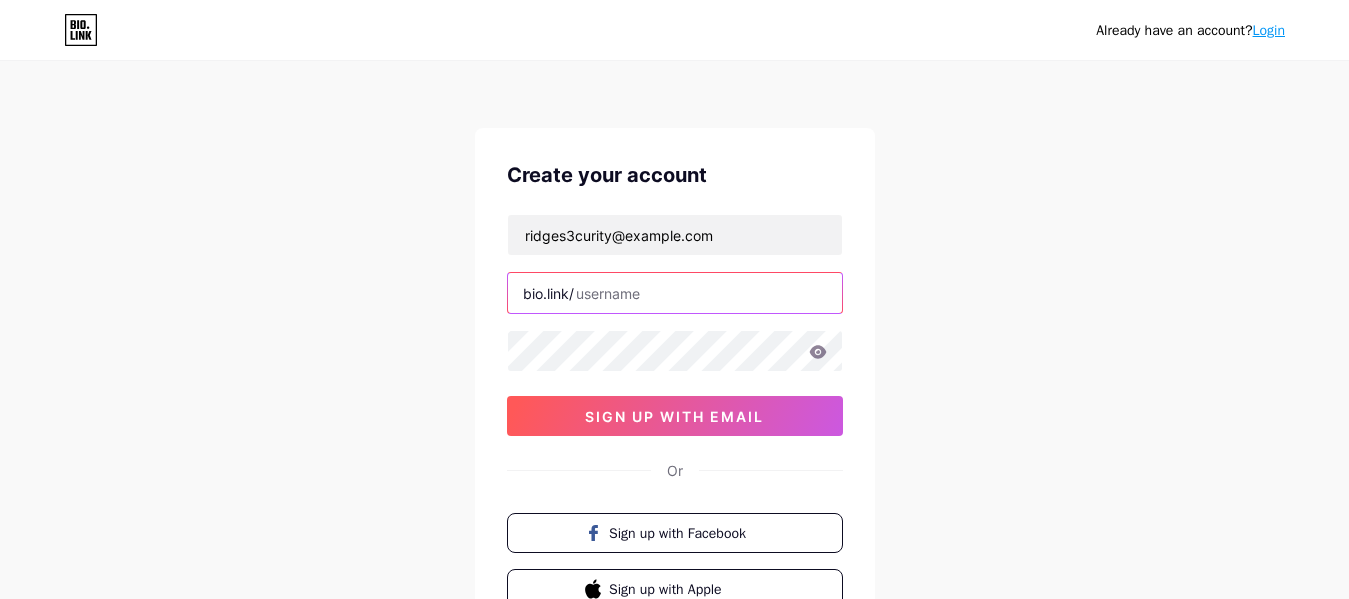 click at bounding box center [675, 293] 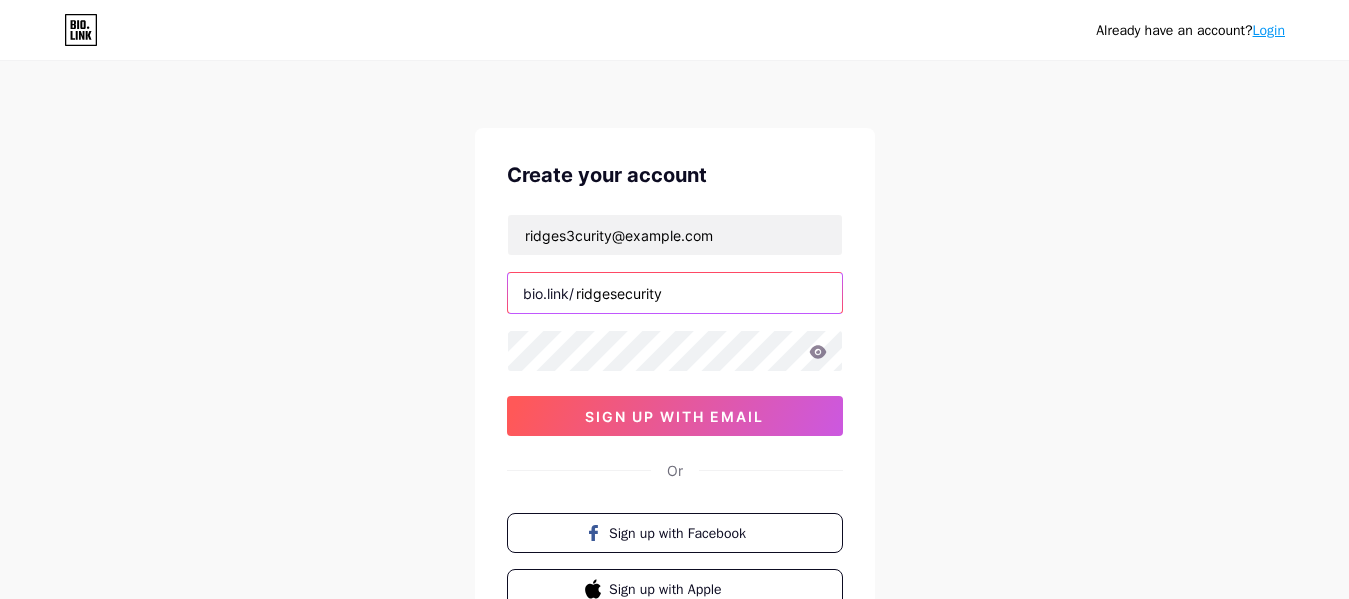 type on "ridgesecurity" 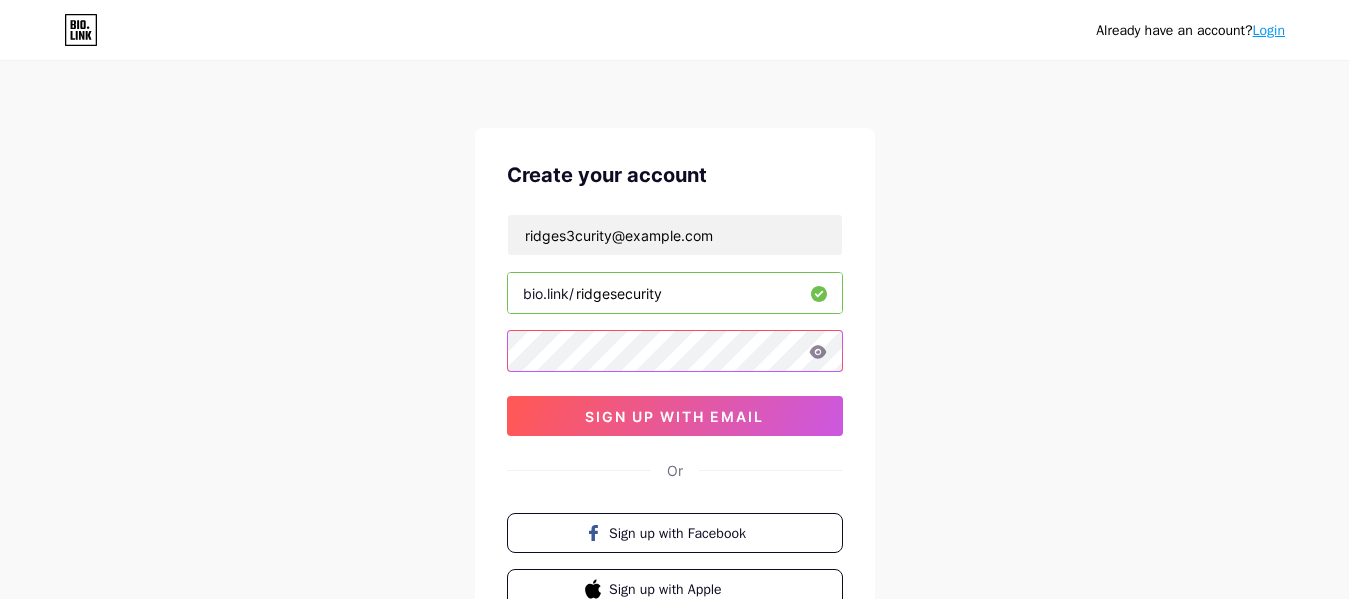 scroll, scrollTop: 100, scrollLeft: 0, axis: vertical 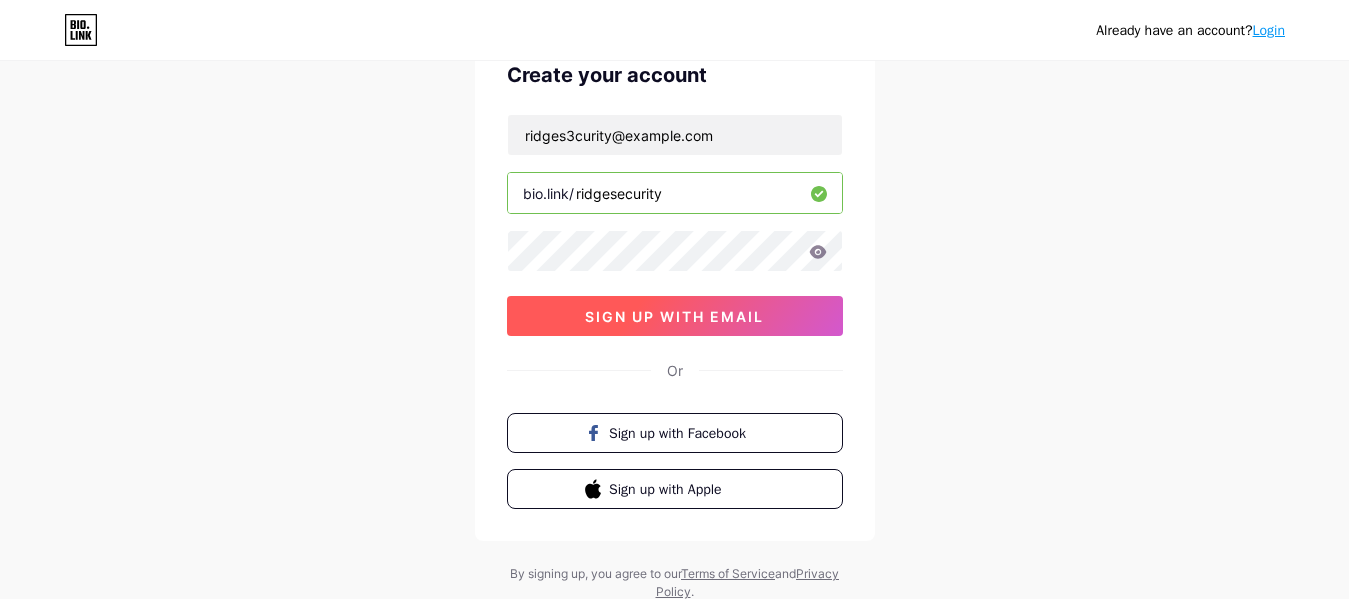 click on "sign up with email" at bounding box center (675, 316) 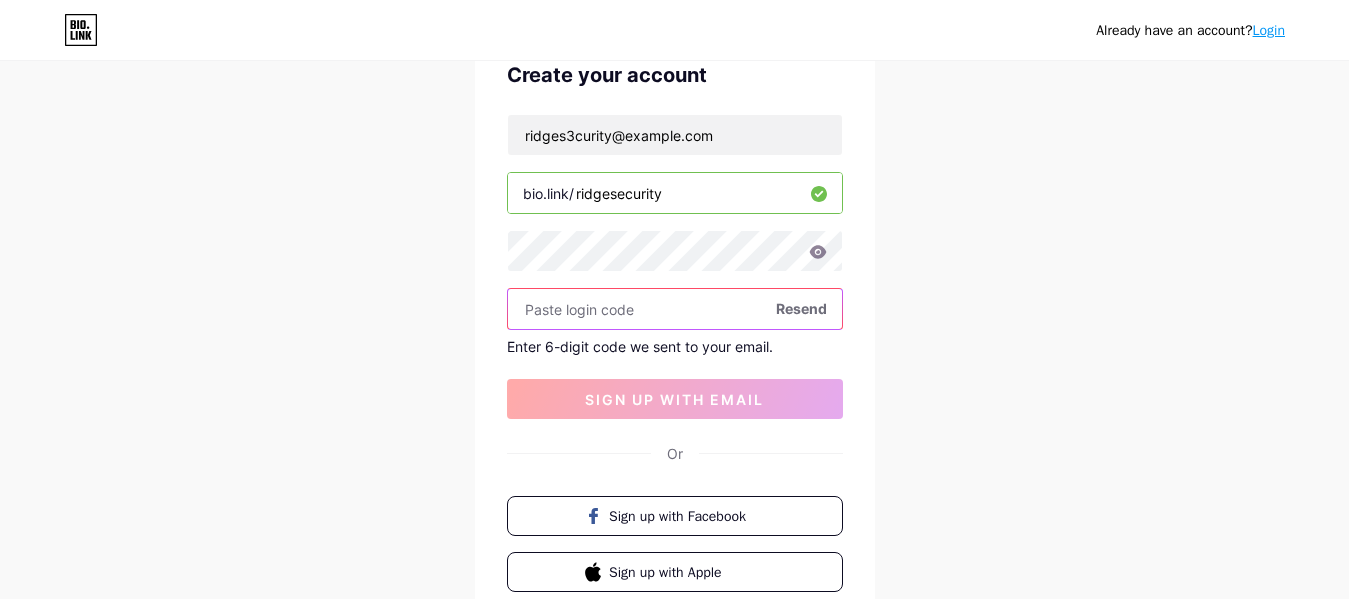 paste on "146273" 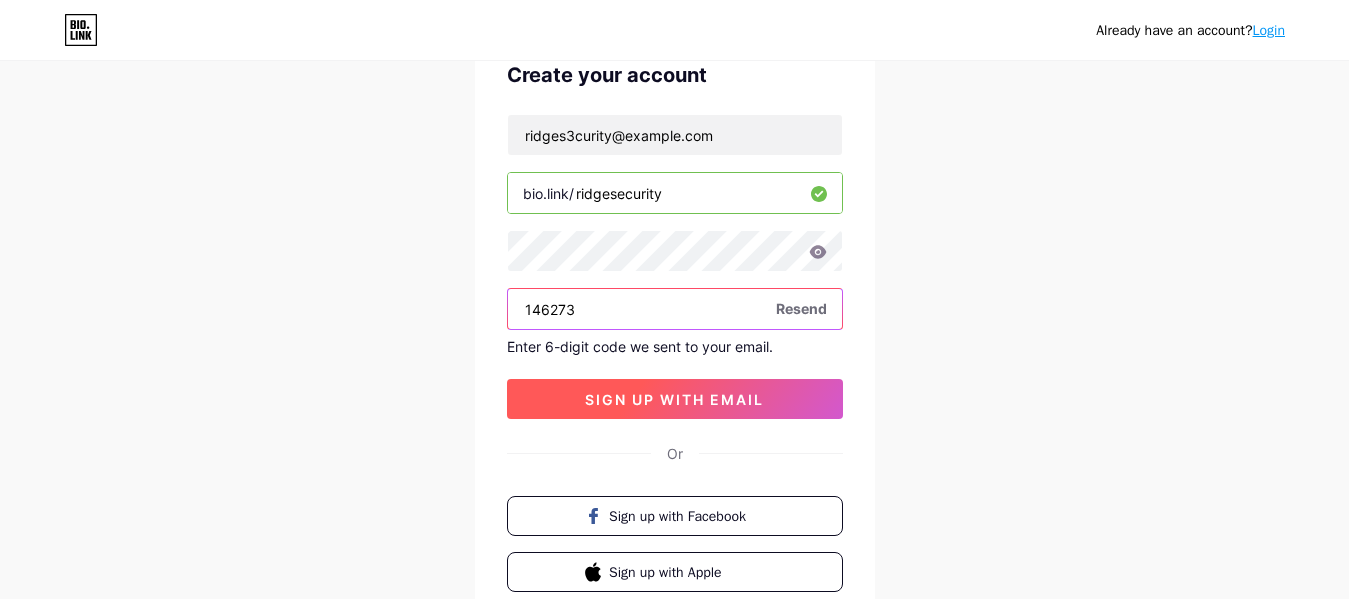 type on "146273" 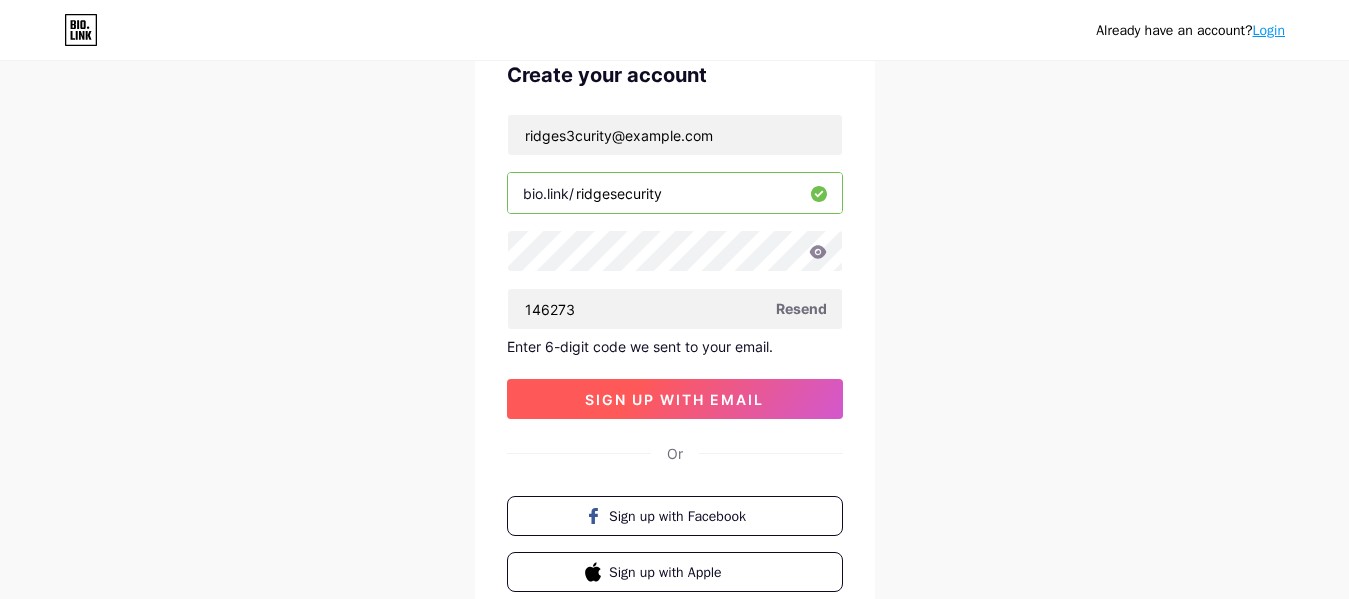 click on "sign up with email" at bounding box center [674, 399] 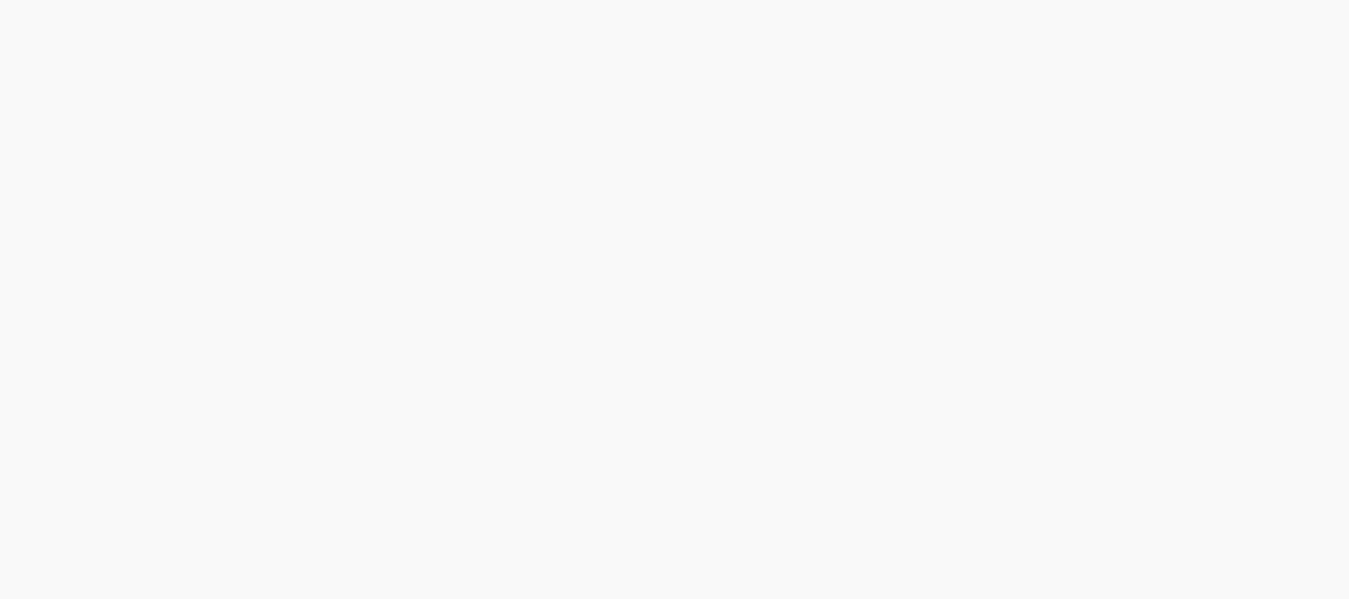 scroll, scrollTop: 0, scrollLeft: 0, axis: both 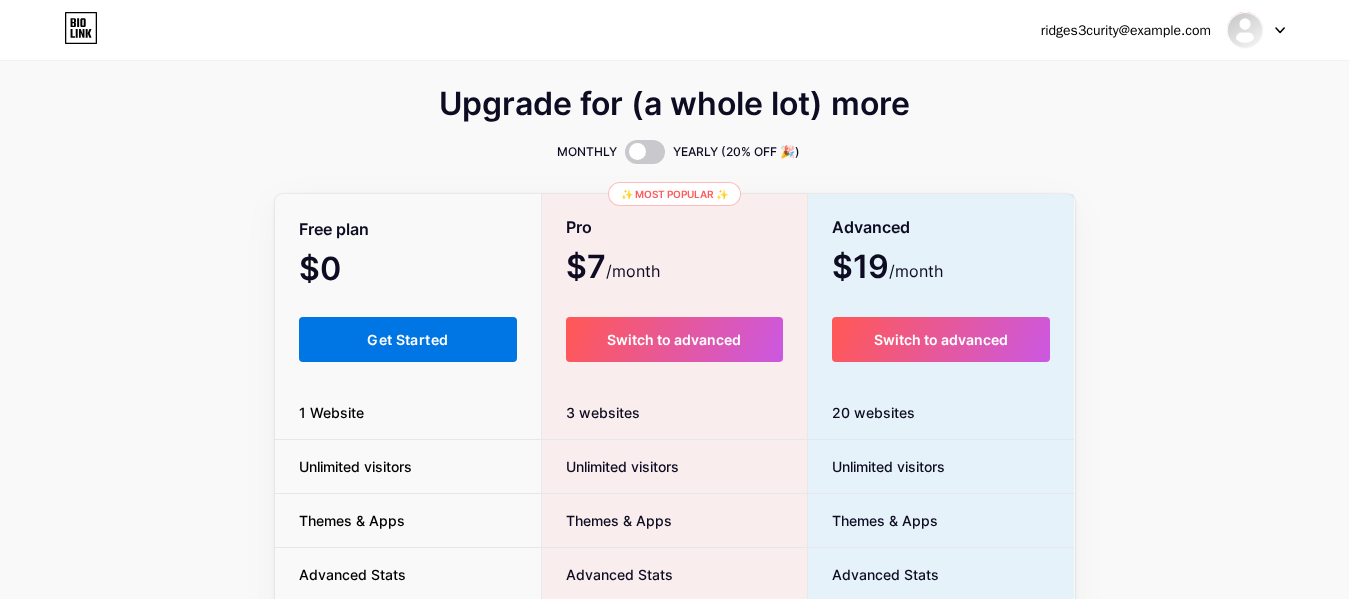 click on "Get Started" at bounding box center [408, 339] 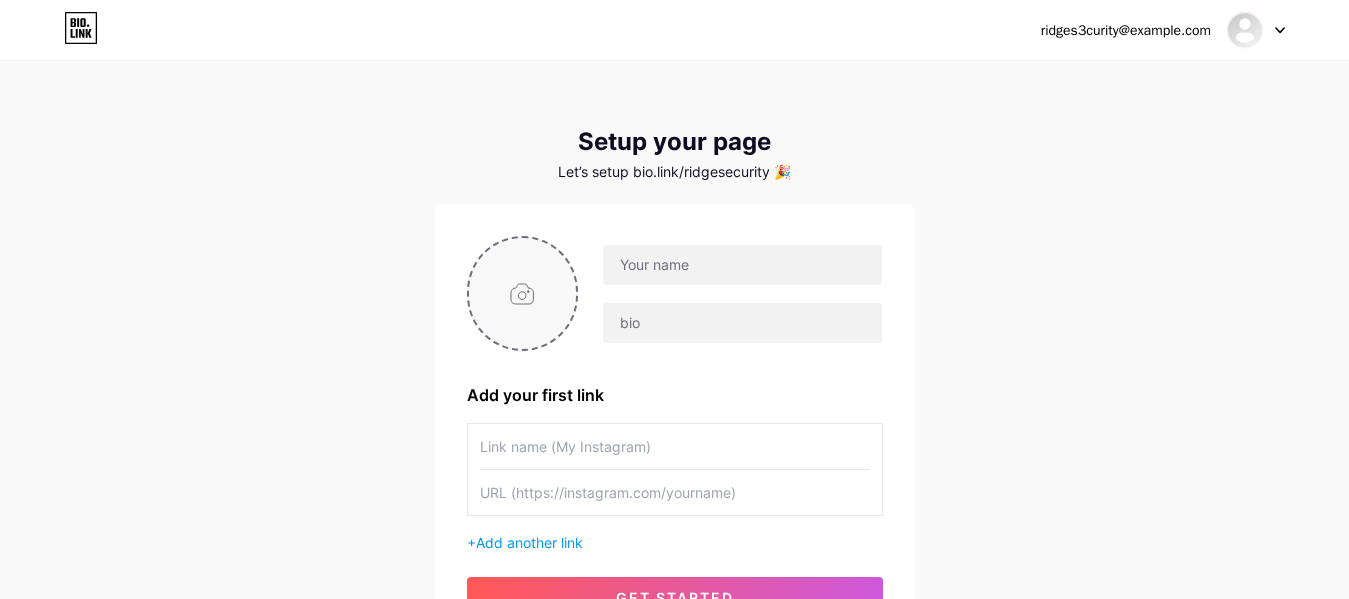 click at bounding box center (523, 293) 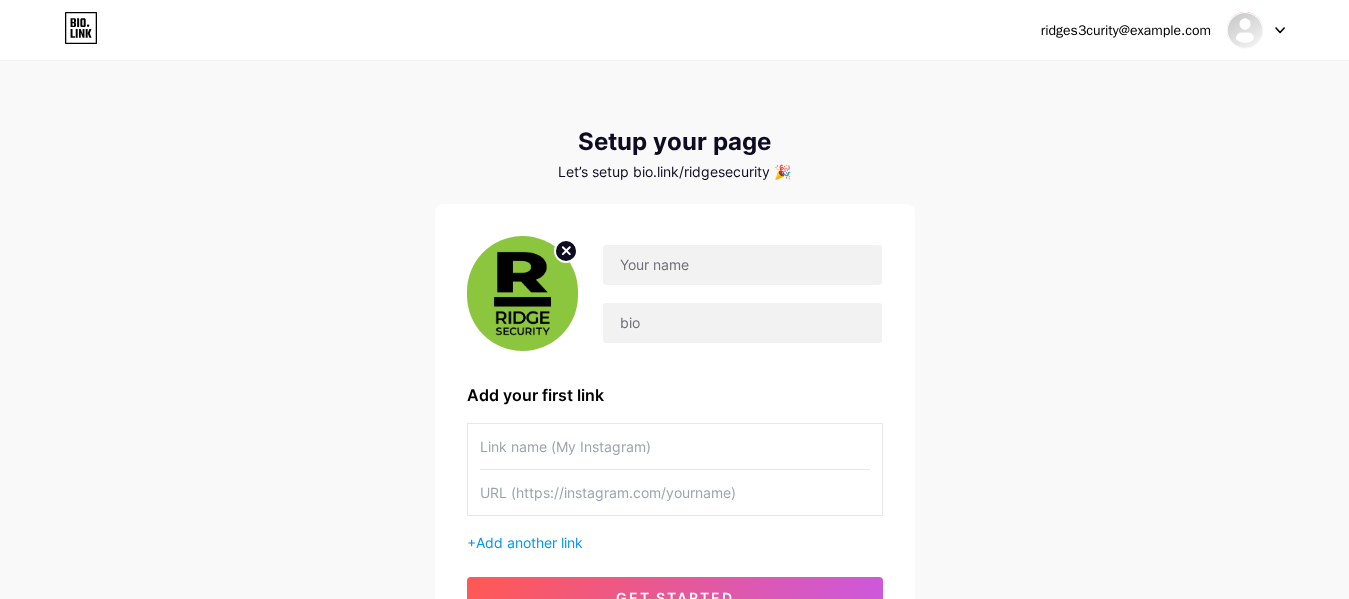 drag, startPoint x: 750, startPoint y: 195, endPoint x: 750, endPoint y: 213, distance: 18 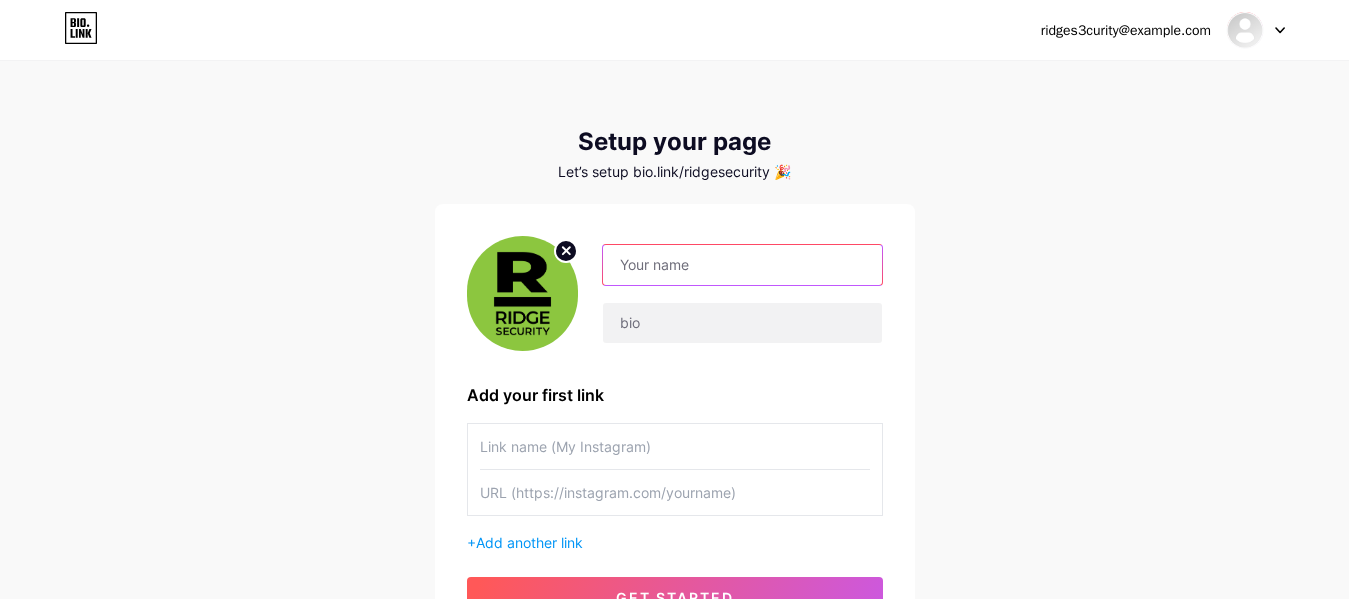 click at bounding box center [742, 265] 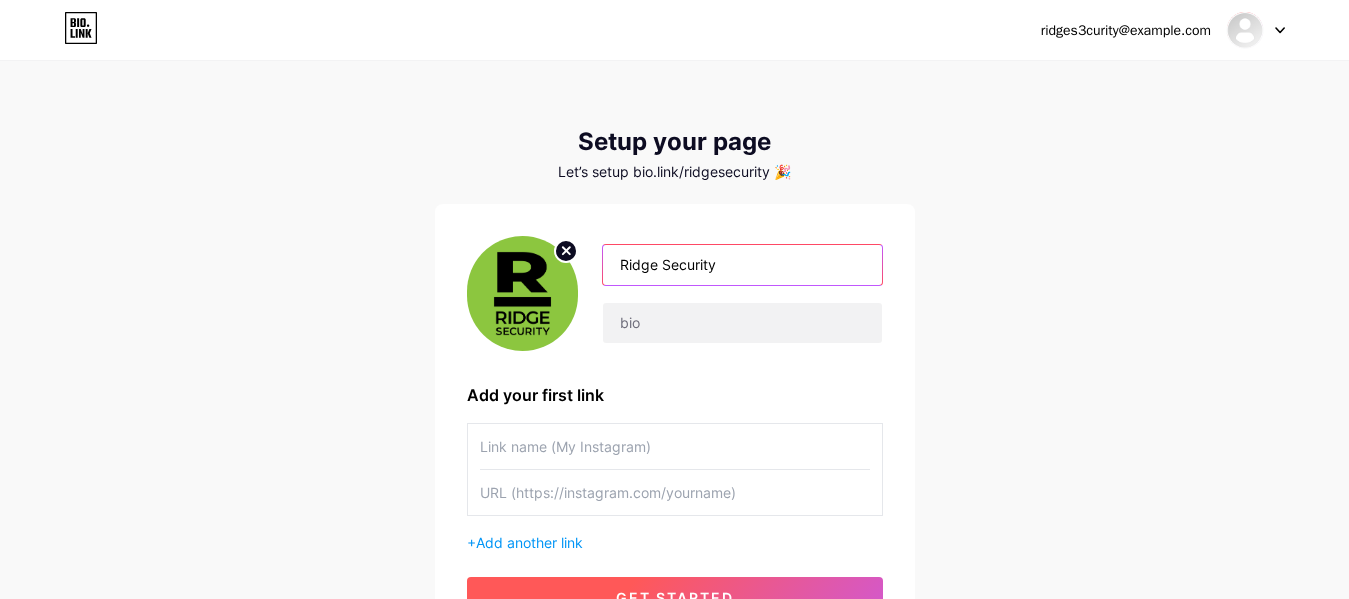 type on "Ridge Security" 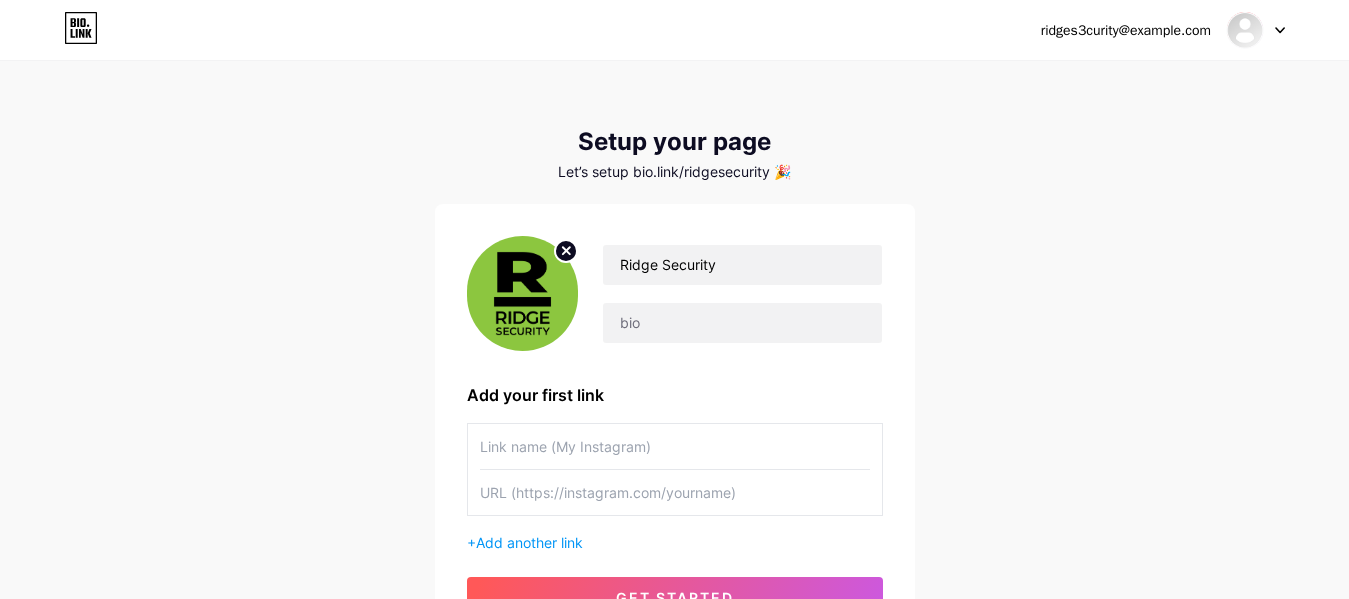 click at bounding box center [742, 323] 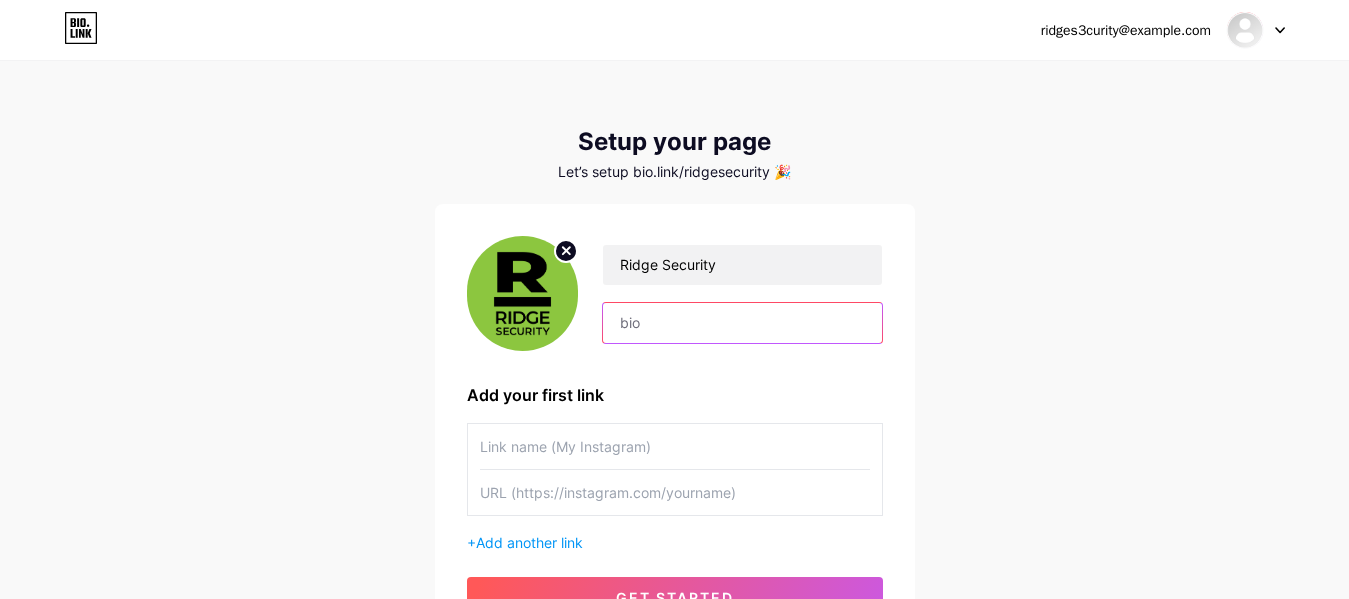 click at bounding box center (742, 323) 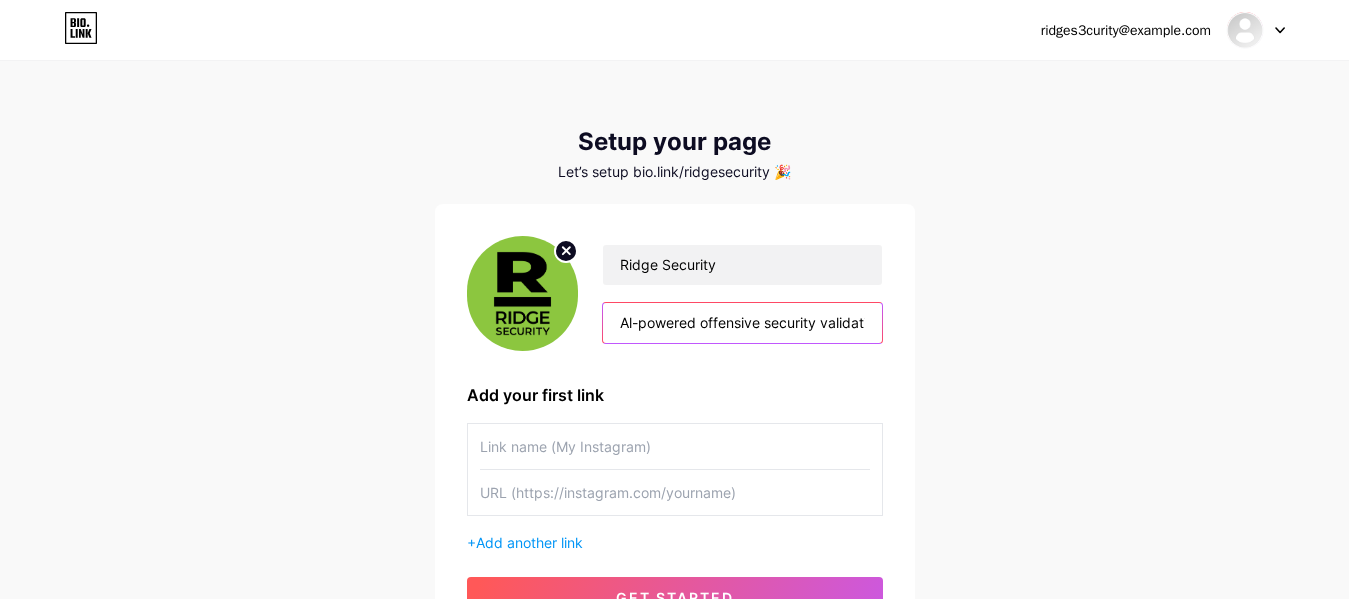 scroll, scrollTop: 0, scrollLeft: 81, axis: horizontal 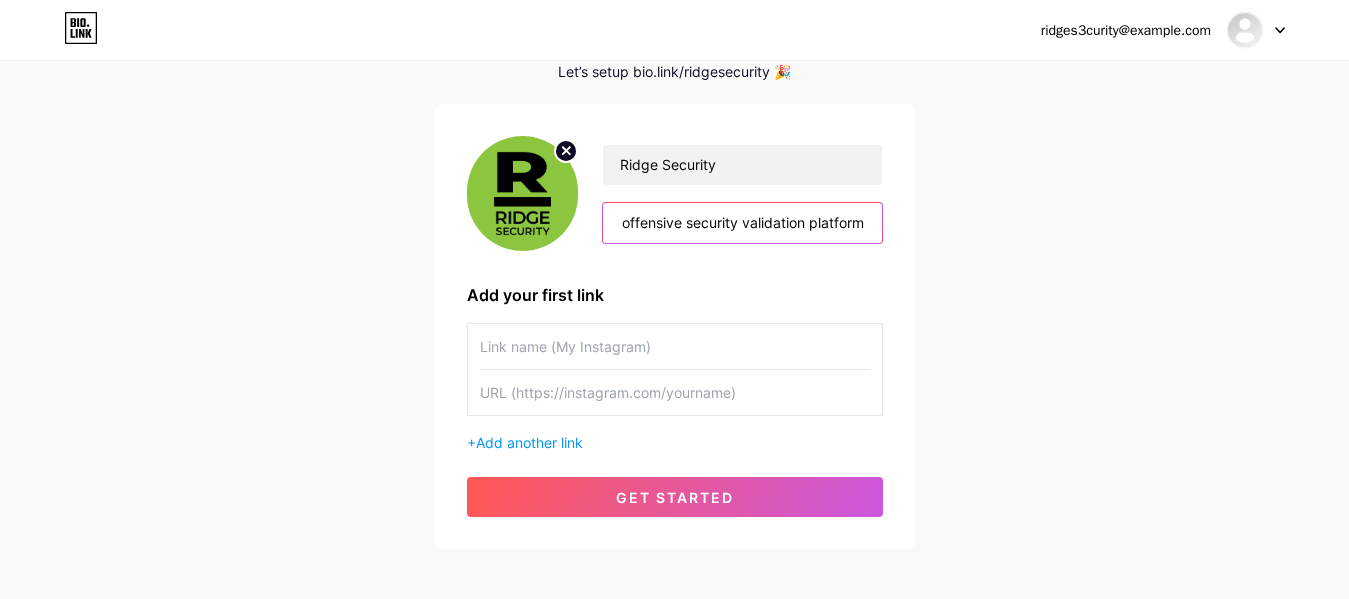 type on "Al-powered offensive security validation platform" 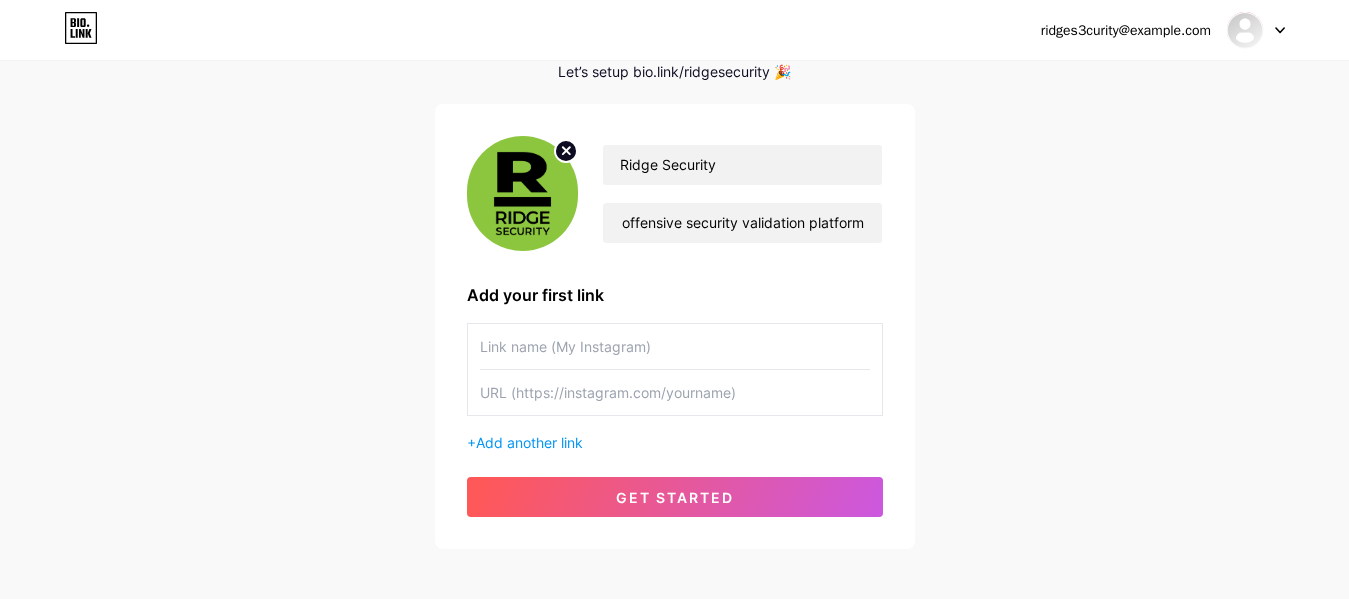 click on "Ridge Security     Al-powered offensive security validation platform     Add your first link
+  Add another link     get started" at bounding box center (675, 326) 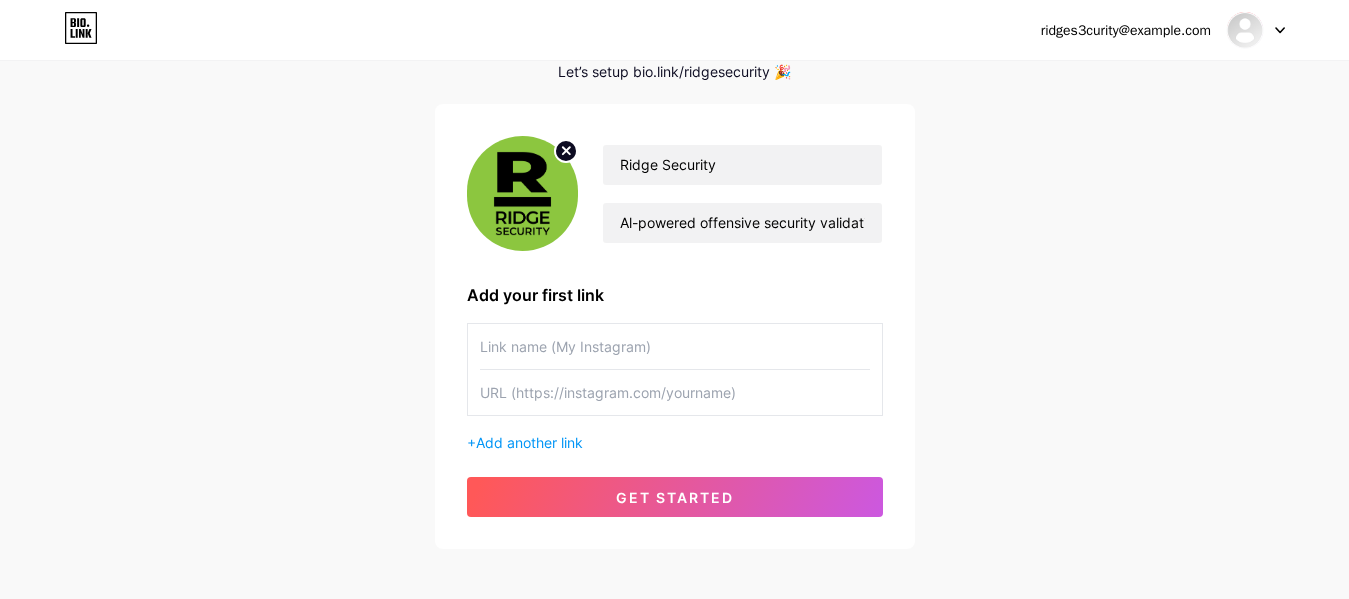 click at bounding box center (675, 346) 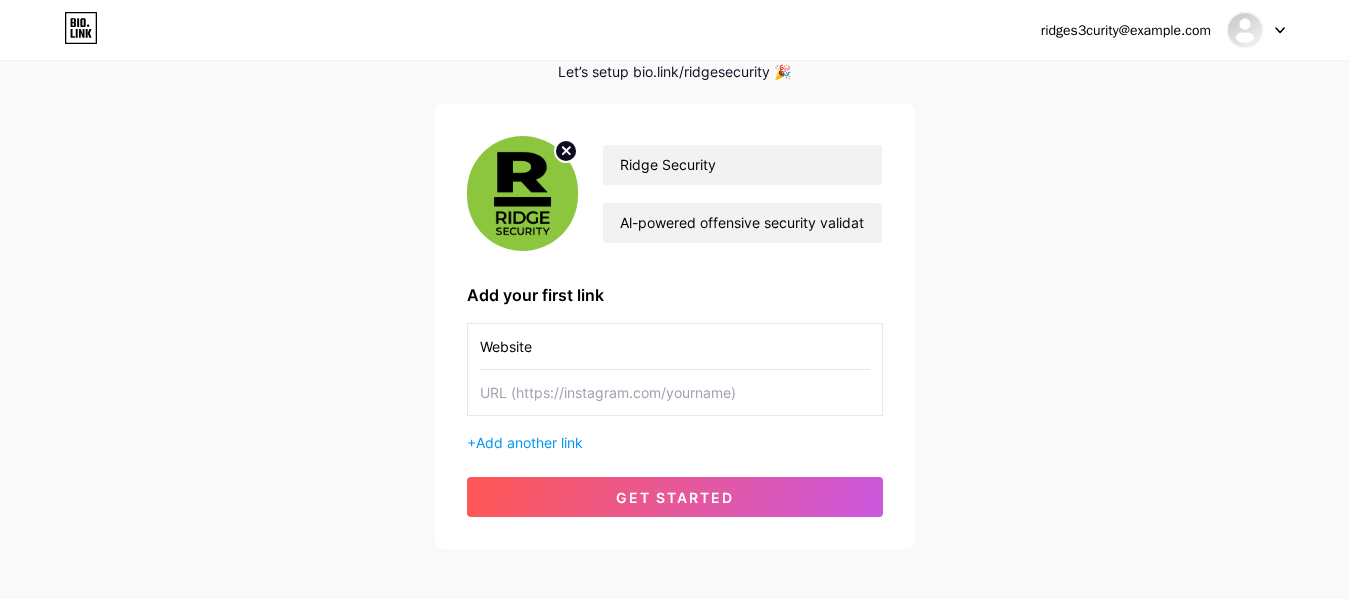 type on "Website" 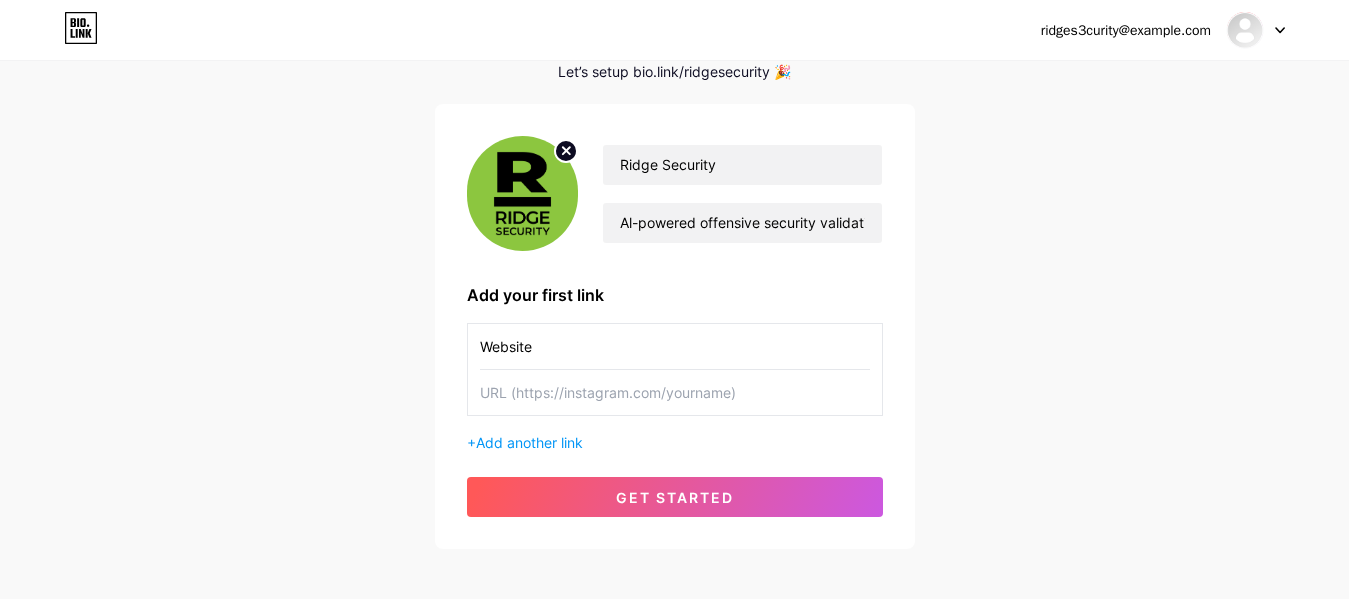 click at bounding box center (675, 392) 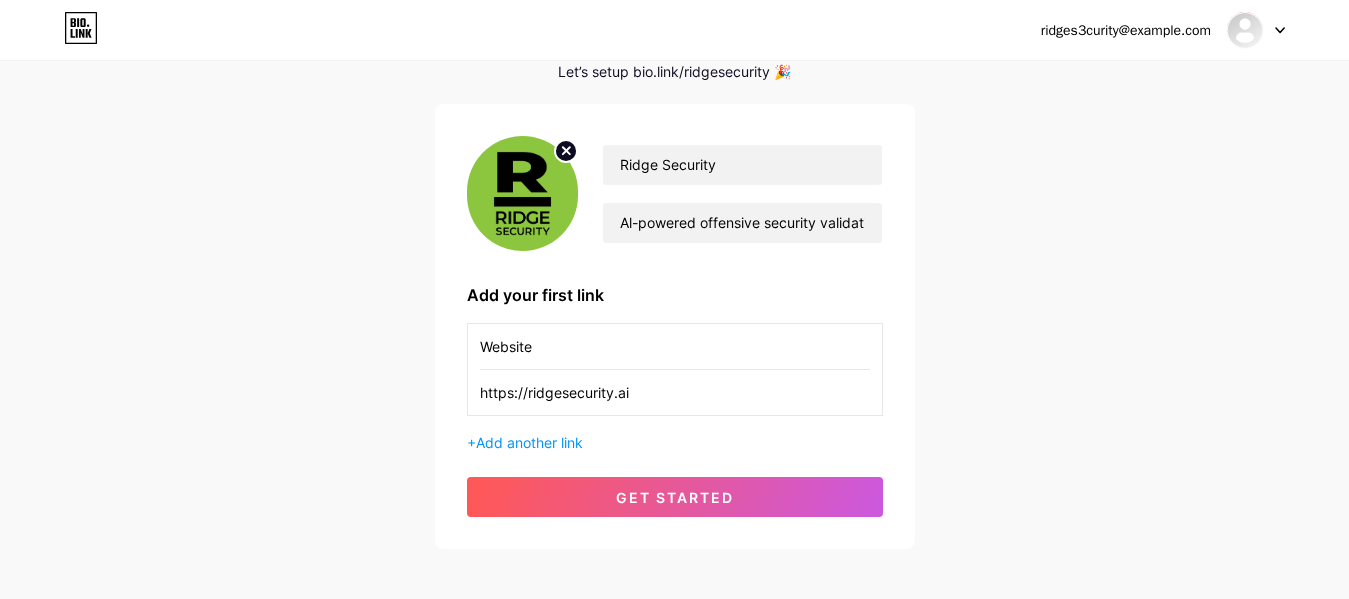 scroll, scrollTop: 194, scrollLeft: 0, axis: vertical 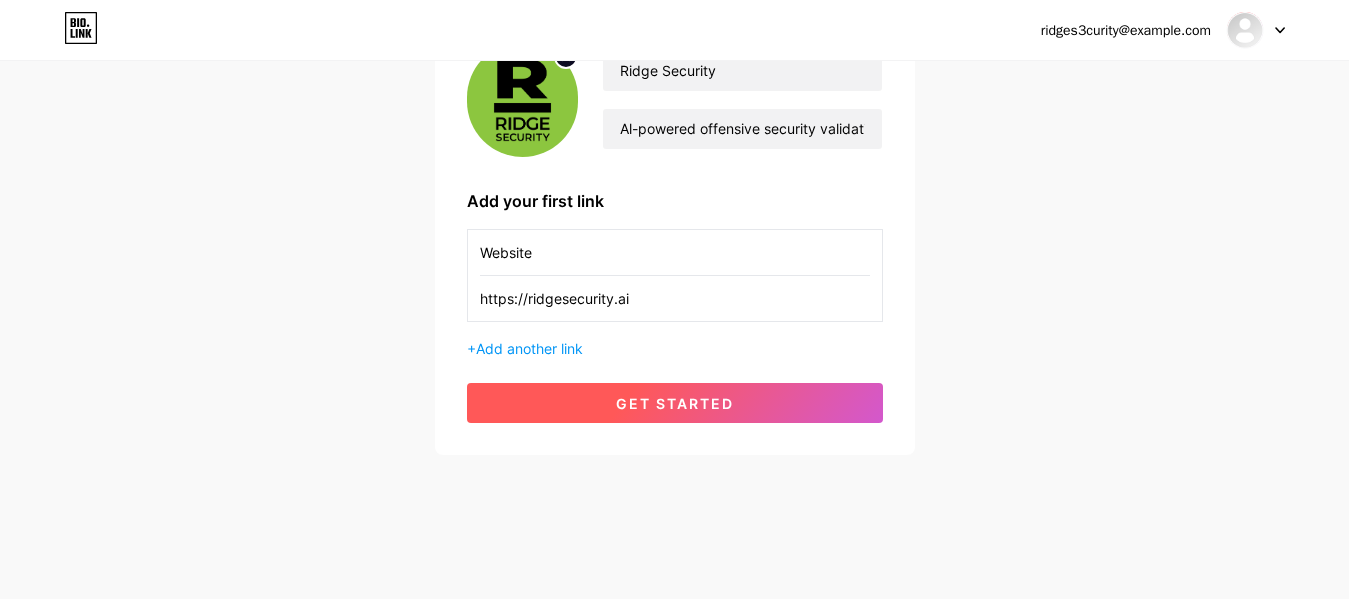 type on "https://ridgesecurity.ai" 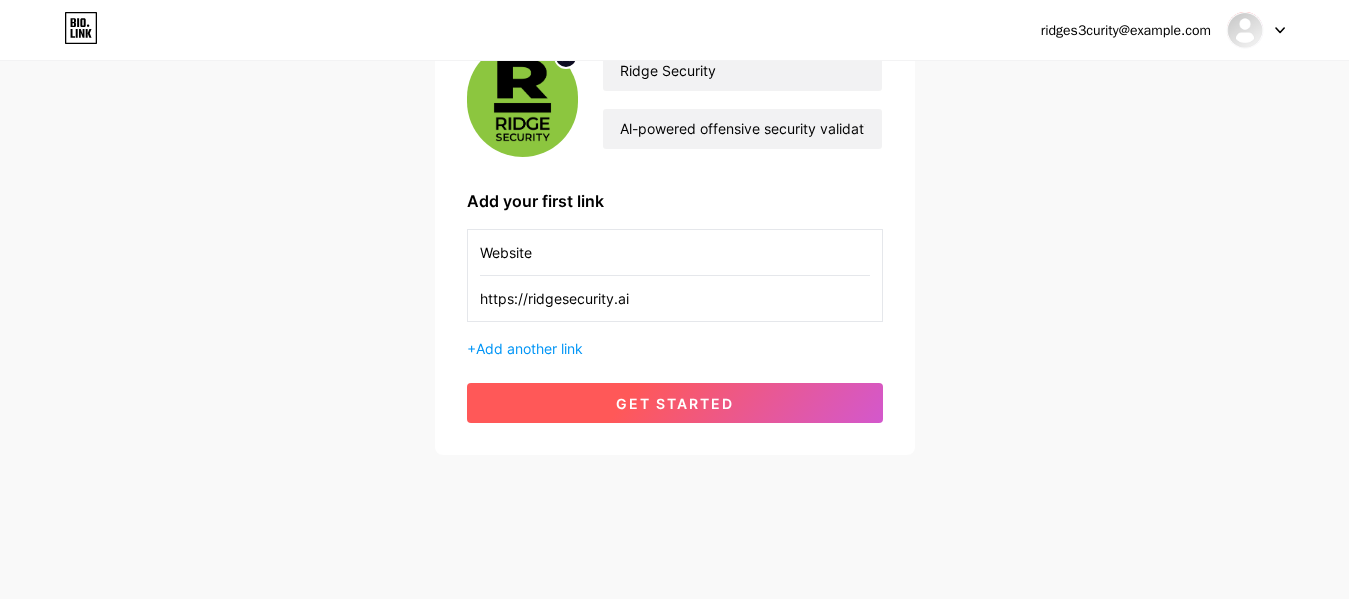 click on "get started" at bounding box center (675, 403) 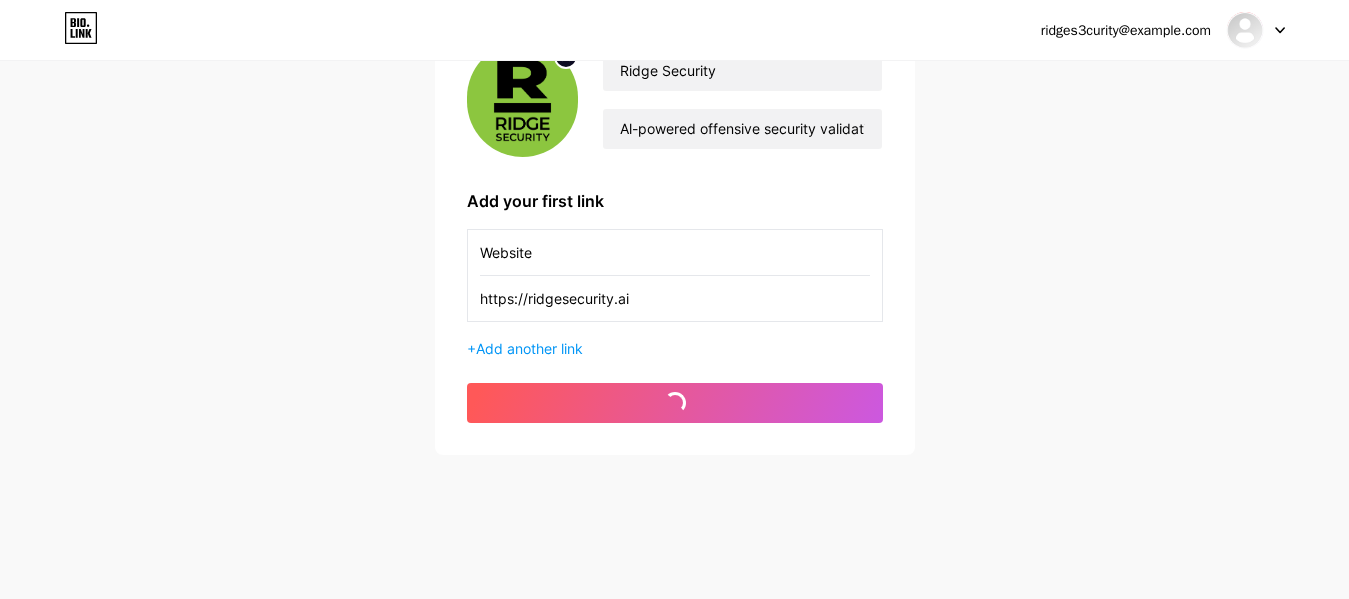 scroll, scrollTop: 94, scrollLeft: 0, axis: vertical 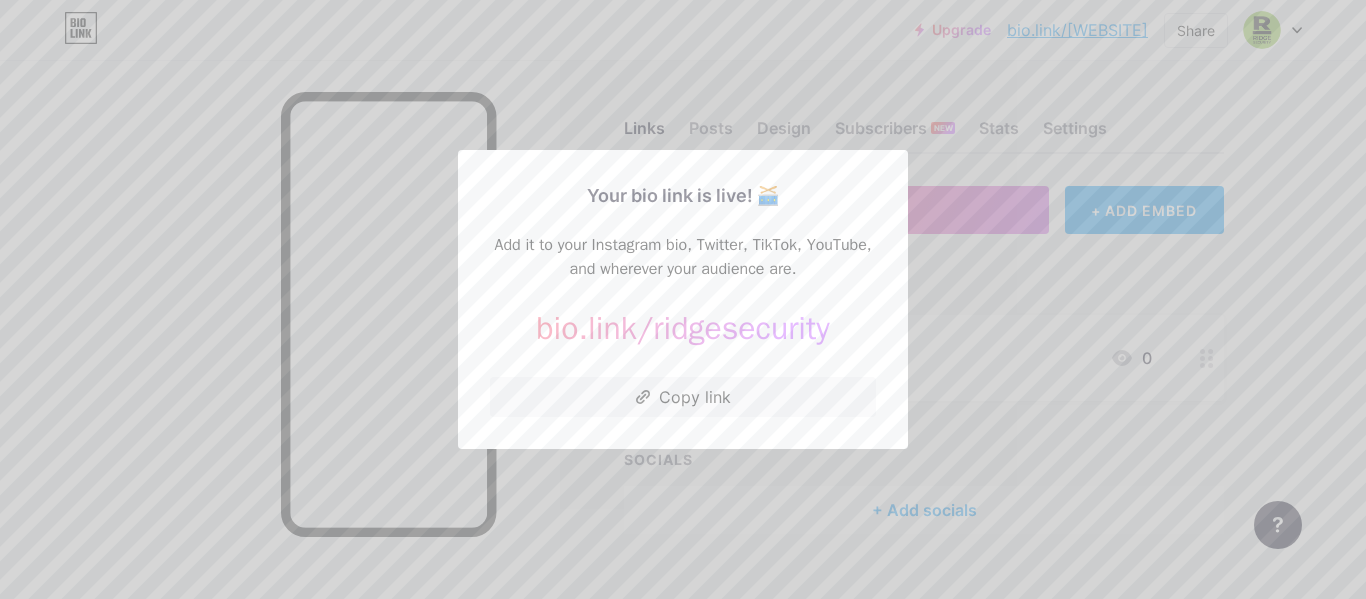 click at bounding box center (683, 299) 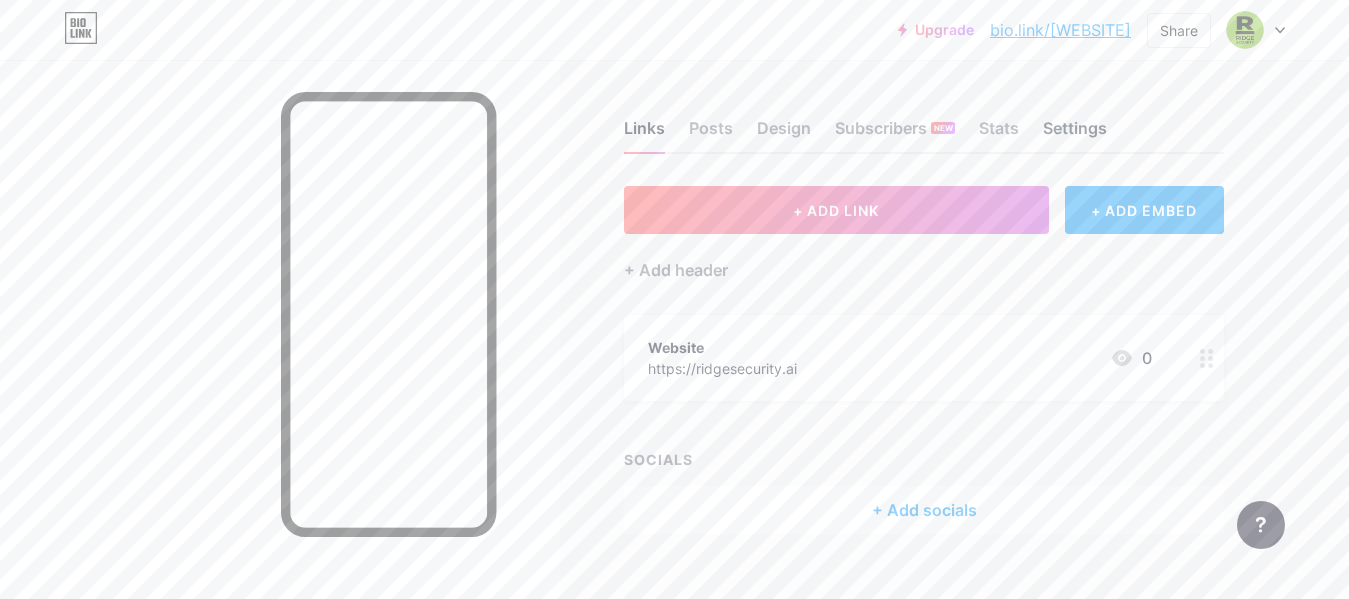 click on "Settings" at bounding box center [1075, 134] 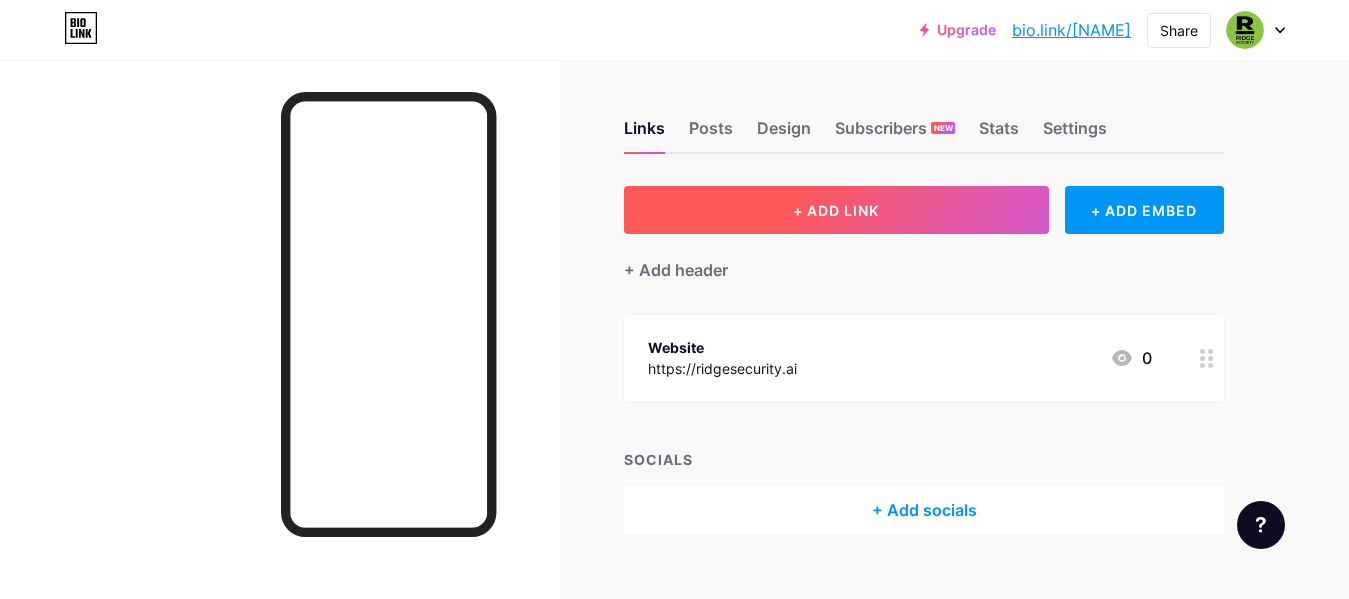 scroll, scrollTop: 0, scrollLeft: 0, axis: both 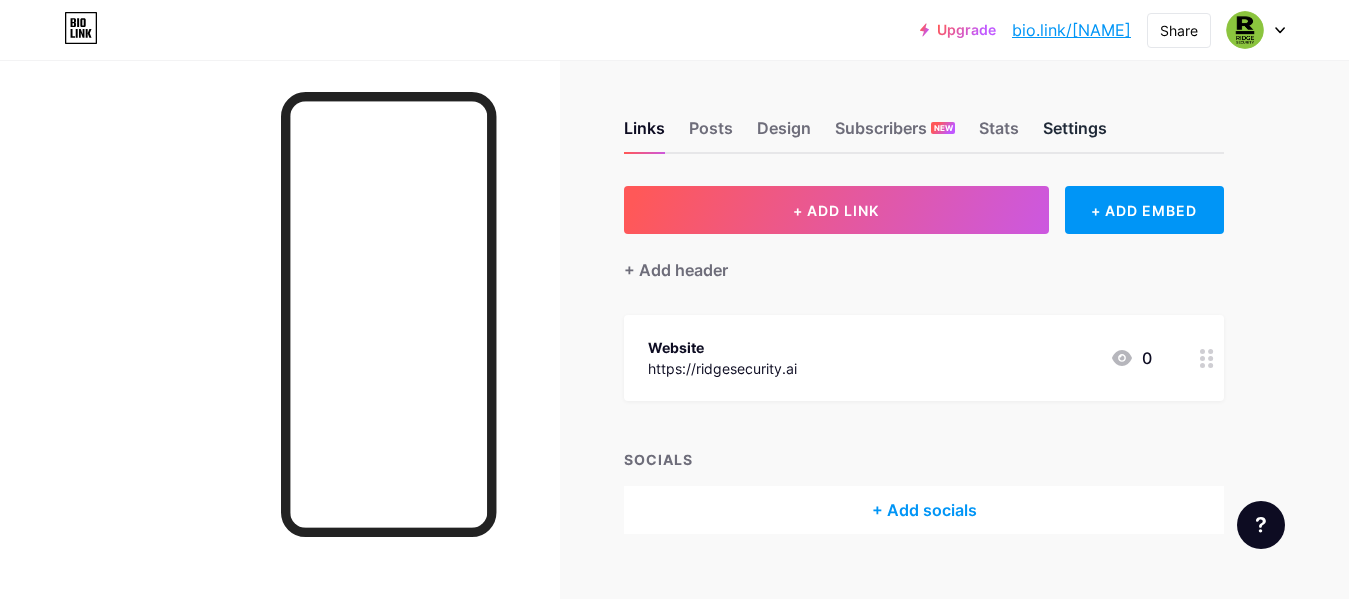 click on "Settings" at bounding box center (1075, 134) 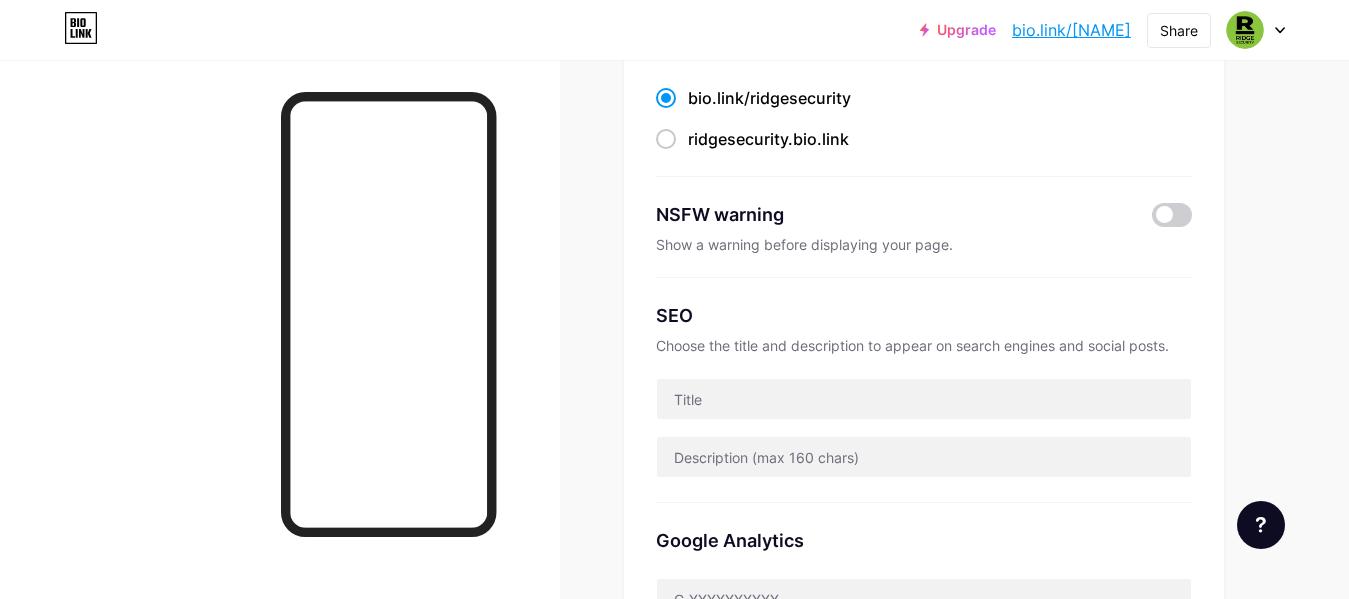 scroll, scrollTop: 0, scrollLeft: 0, axis: both 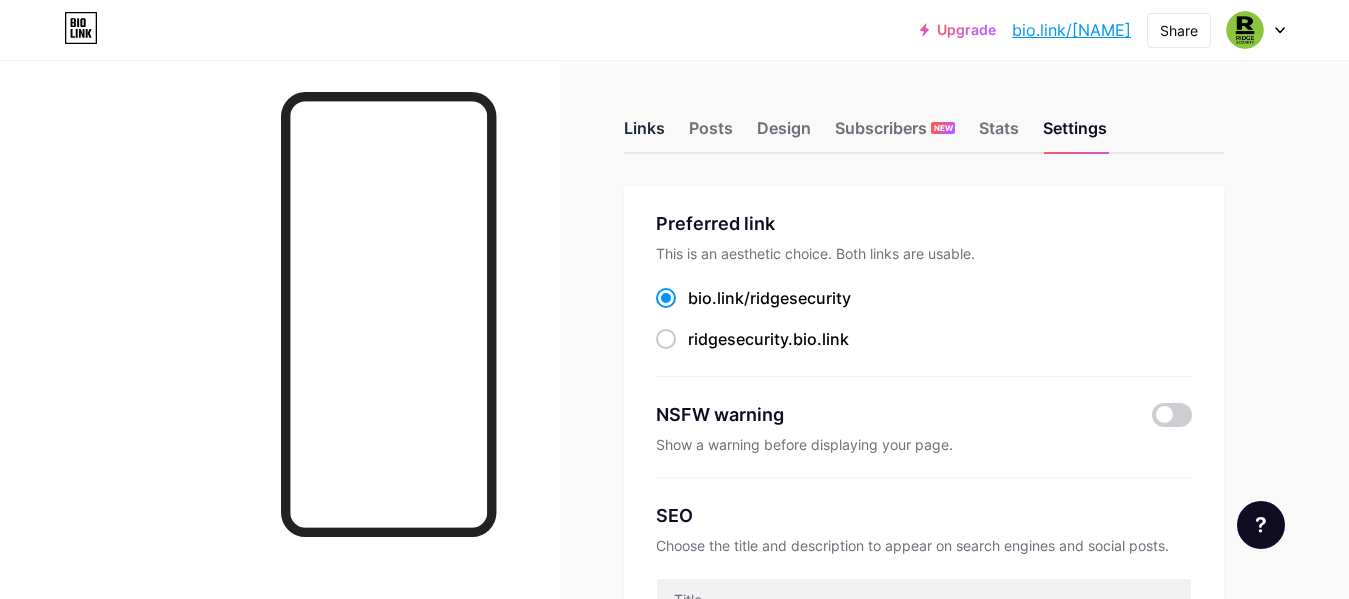 click on "Links" at bounding box center (644, 134) 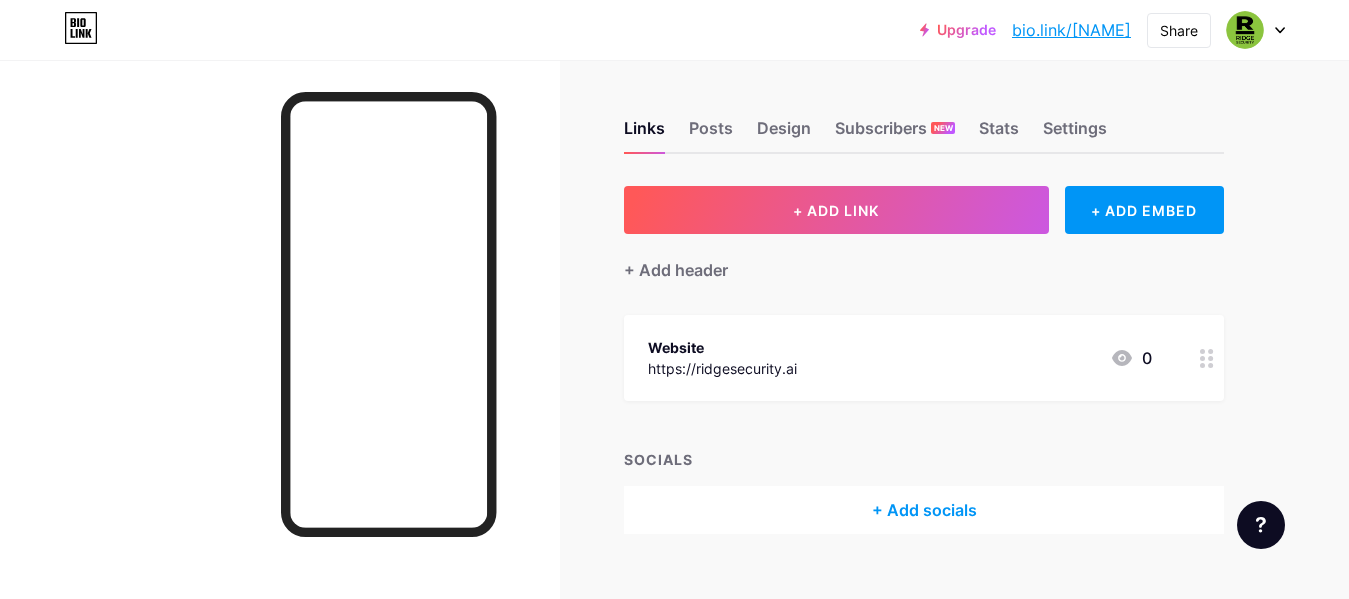 click on "+ Add socials" at bounding box center (924, 510) 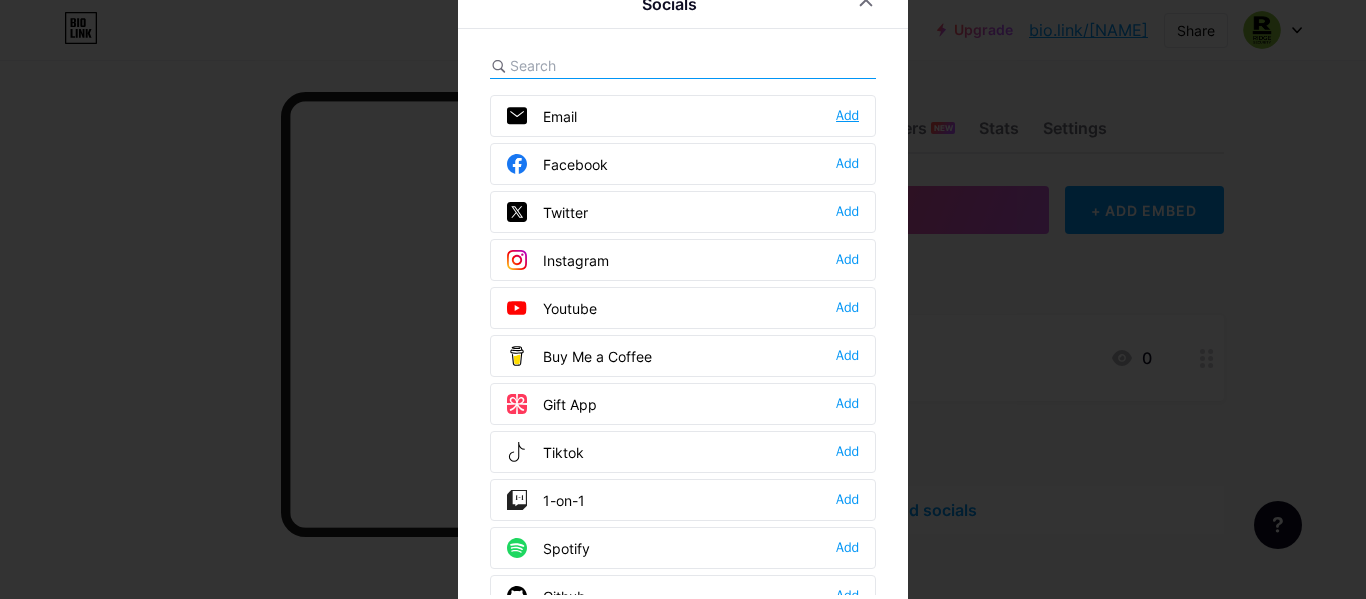 click on "Add" at bounding box center [847, 116] 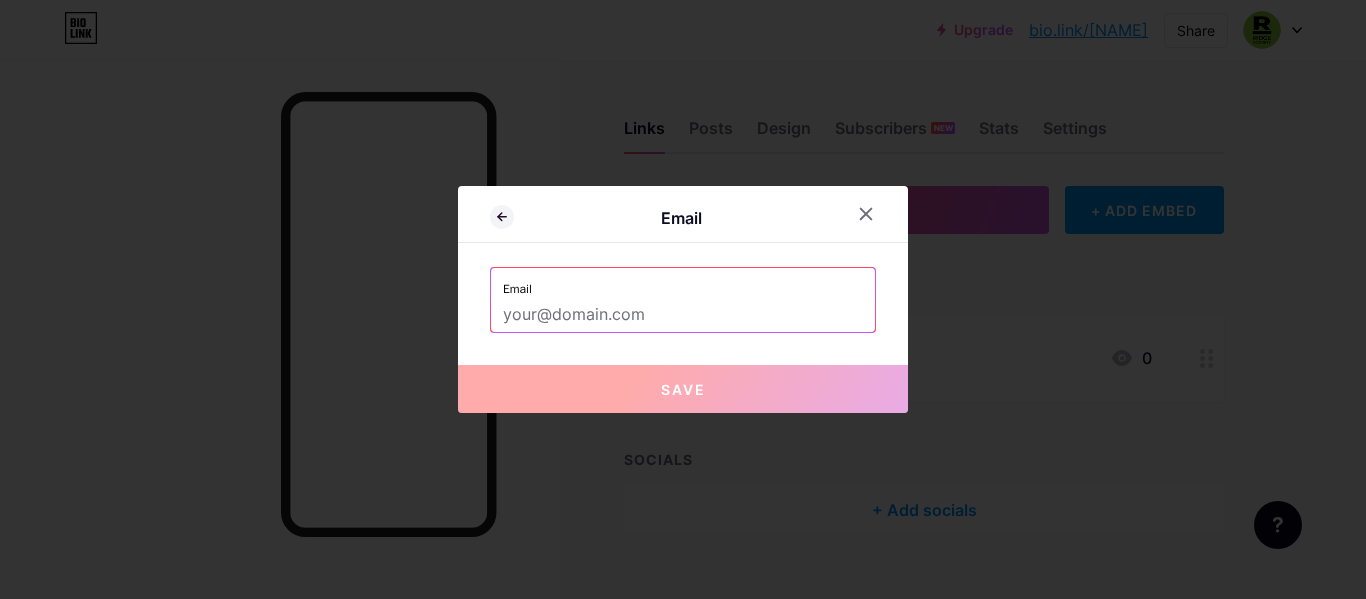 click at bounding box center [683, 315] 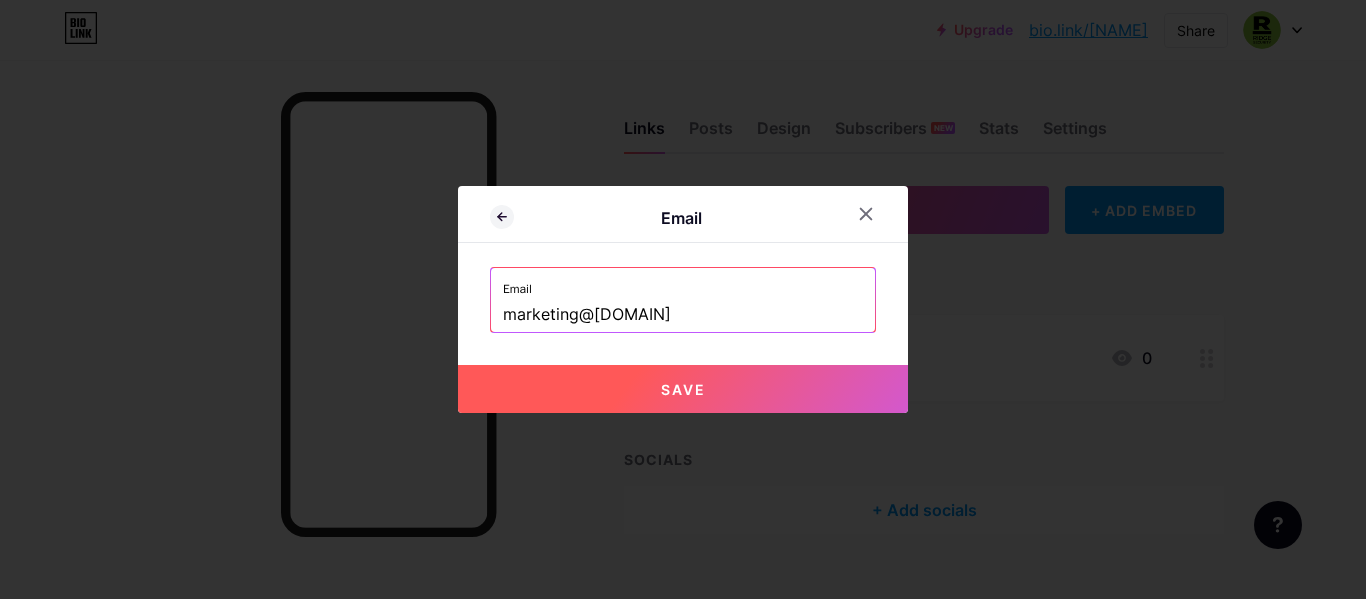 click on "Save" at bounding box center [683, 389] 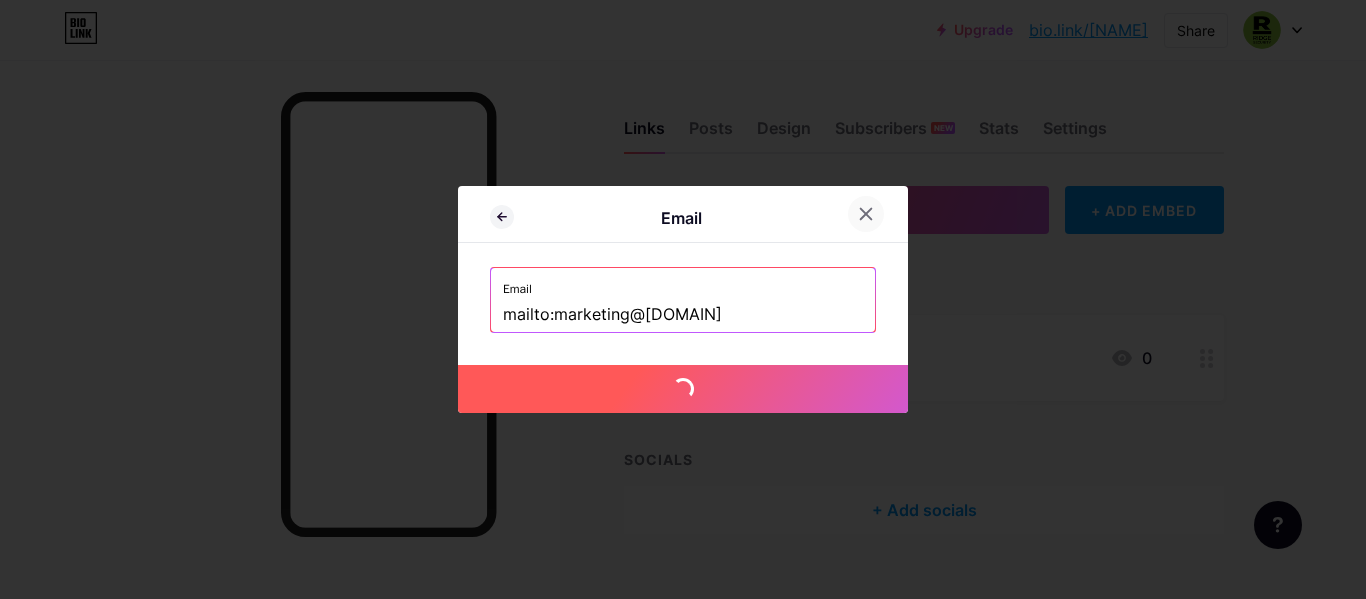 click at bounding box center [866, 214] 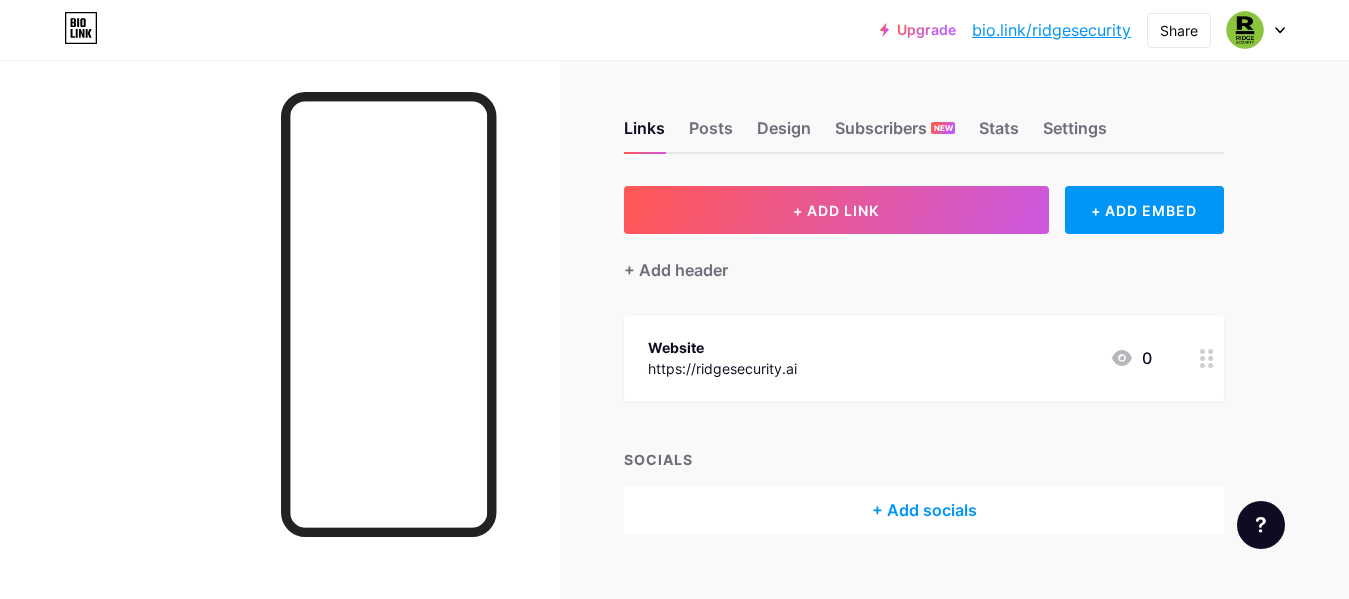 scroll, scrollTop: 0, scrollLeft: 0, axis: both 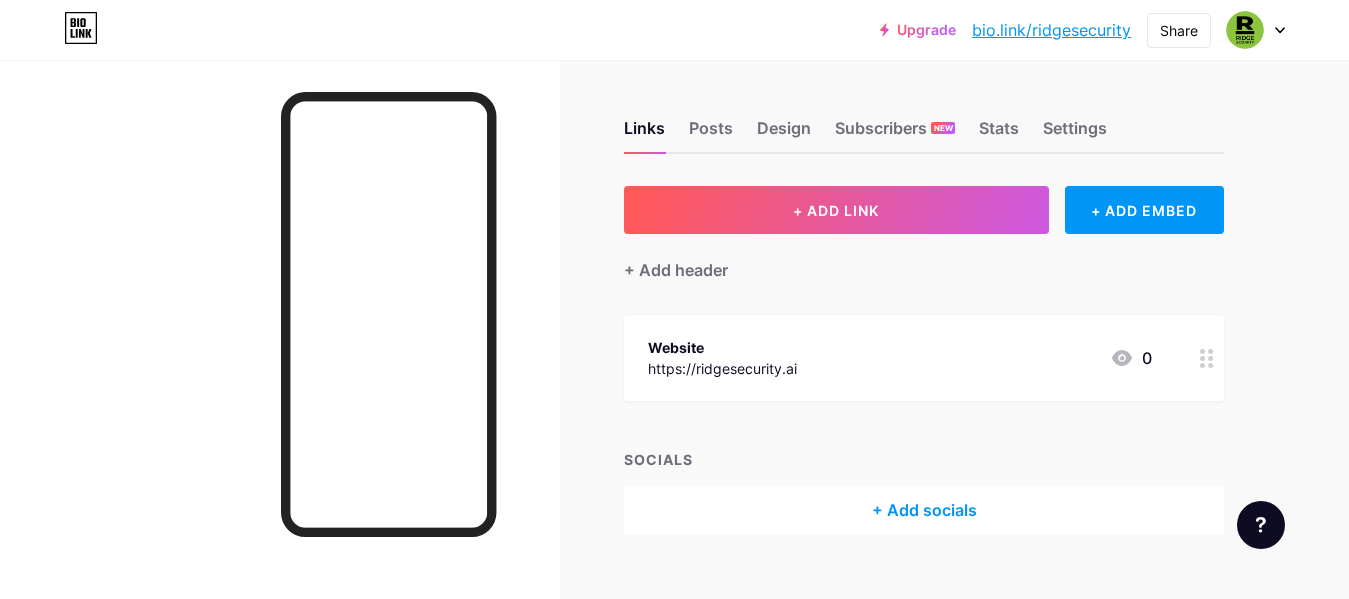 click on "+ Add socials" at bounding box center (924, 510) 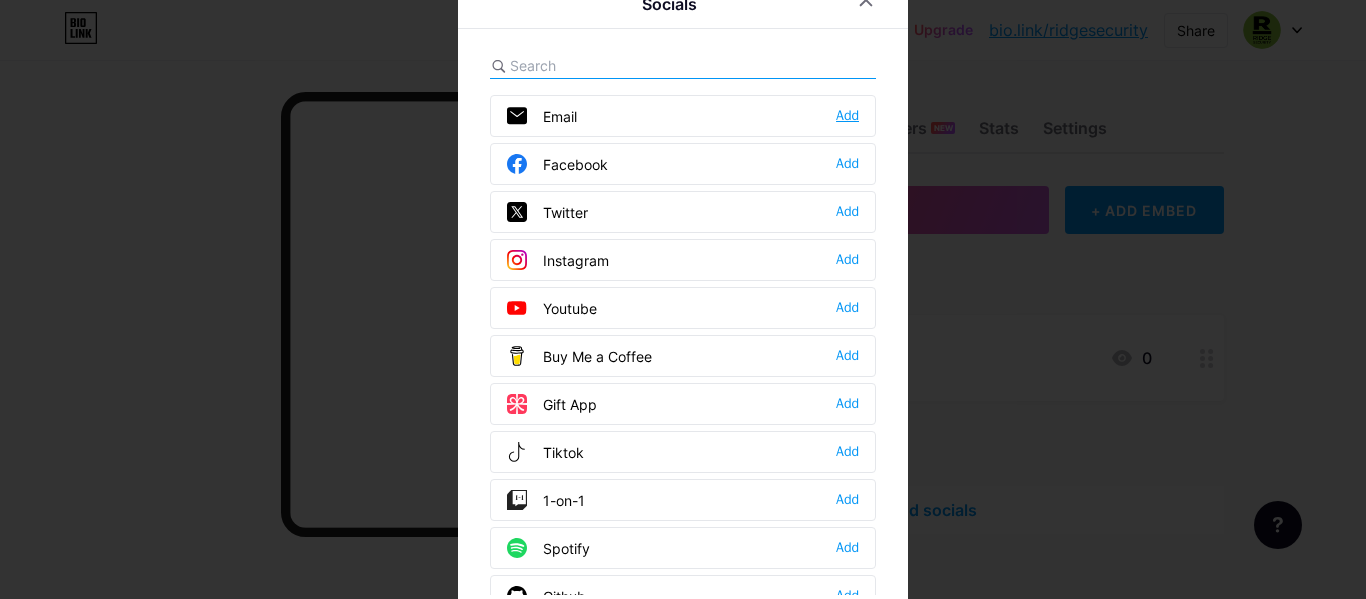 click on "Add" at bounding box center (847, 116) 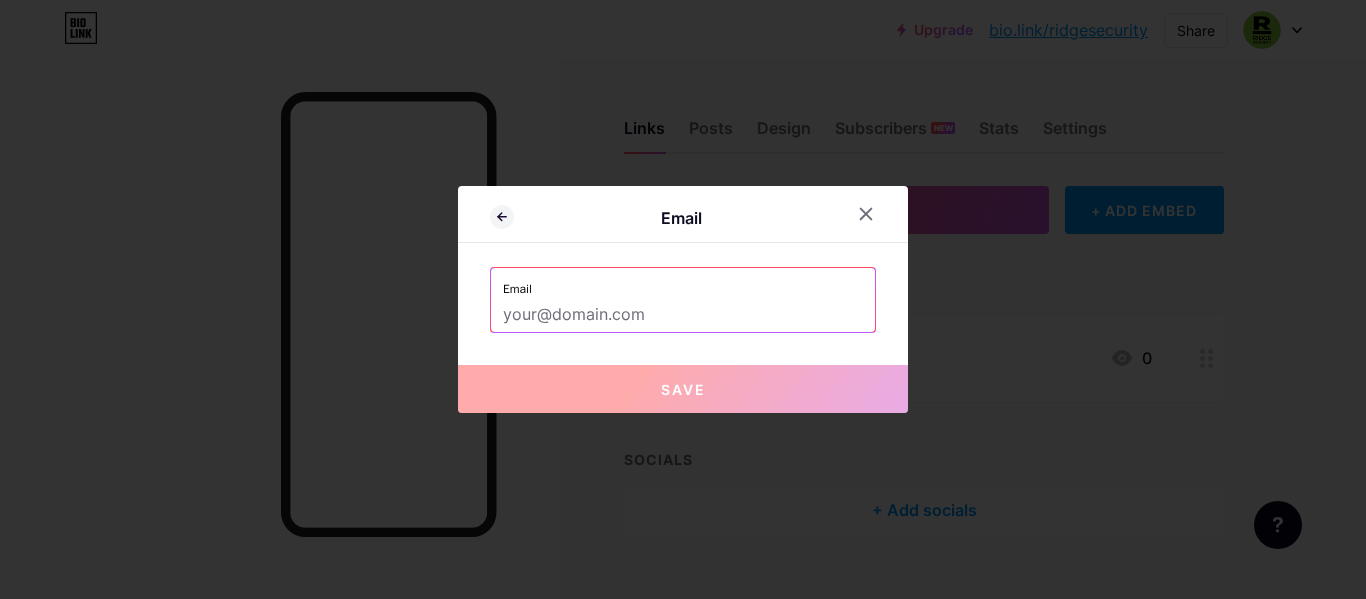 click at bounding box center [683, 315] 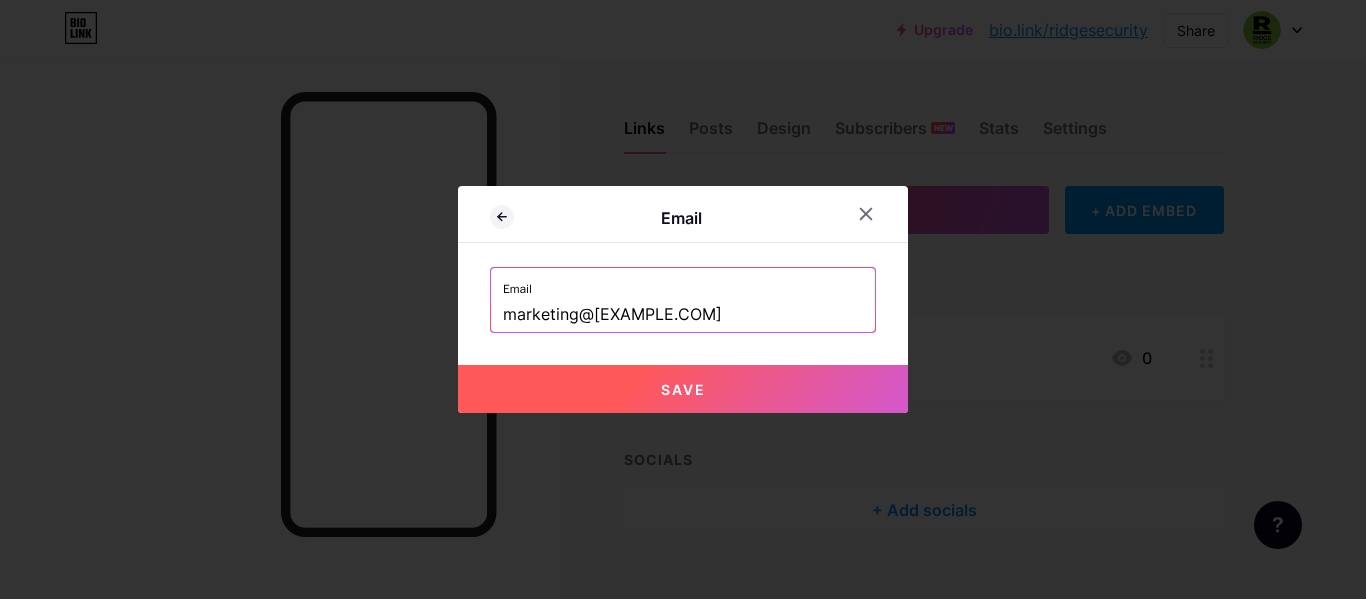 click on "Save" at bounding box center (683, 389) 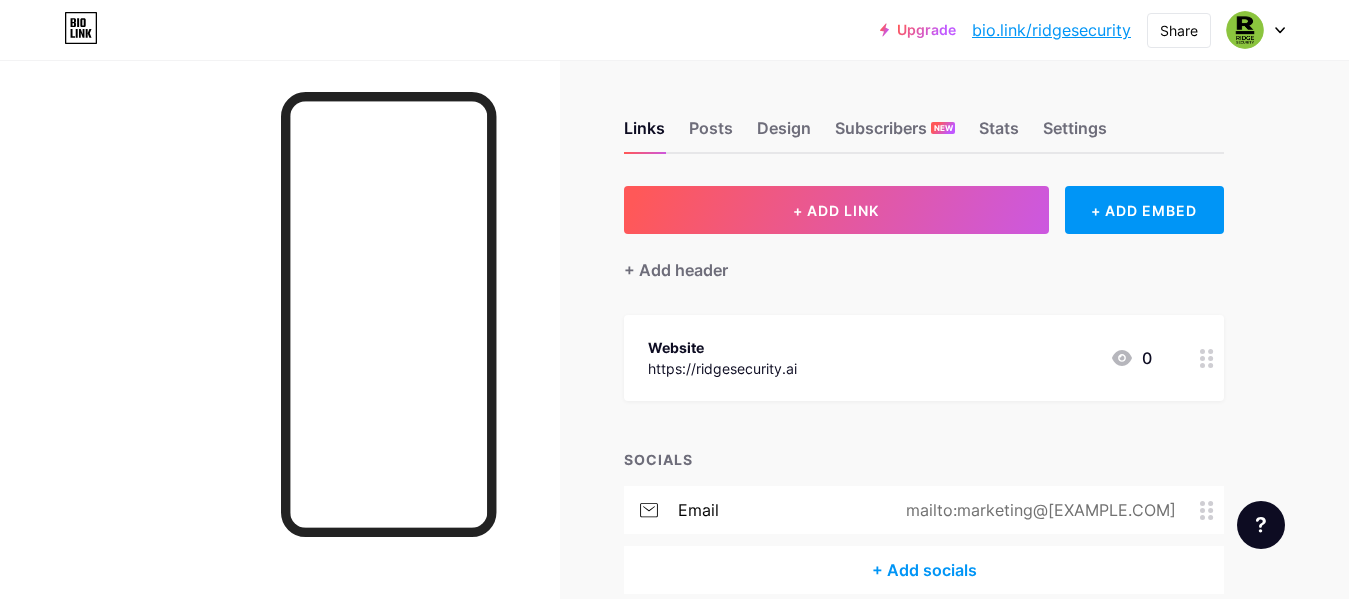 click on "+ Add socials" at bounding box center [924, 570] 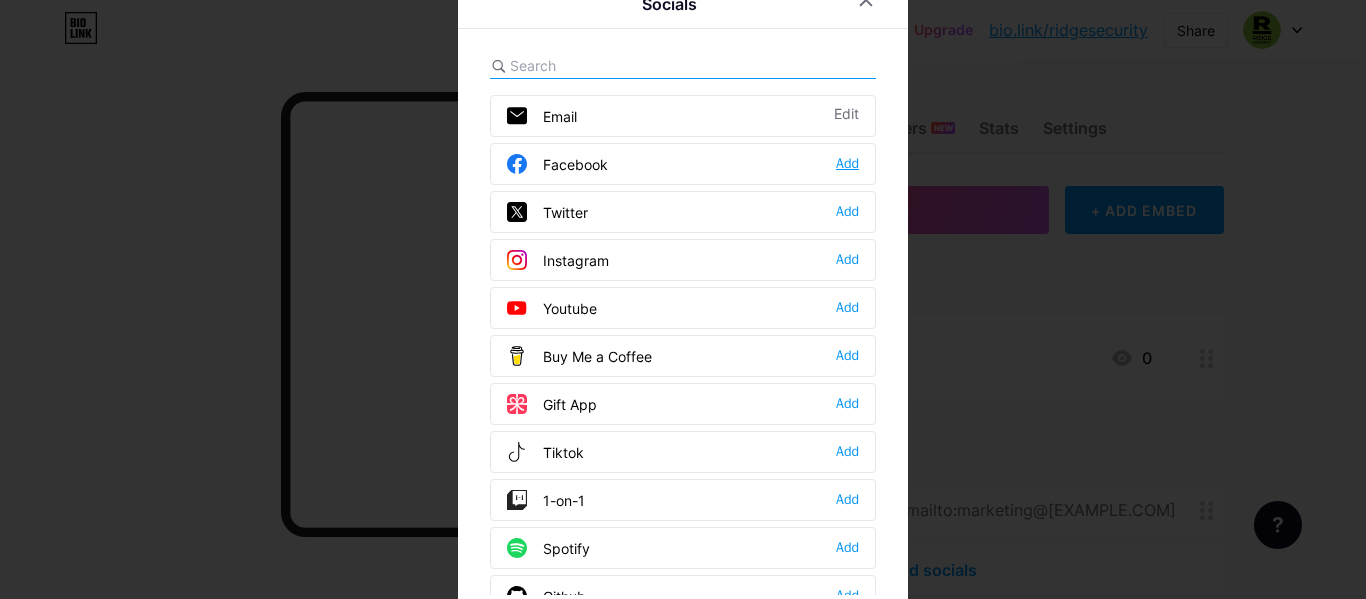 click on "Add" at bounding box center (847, 164) 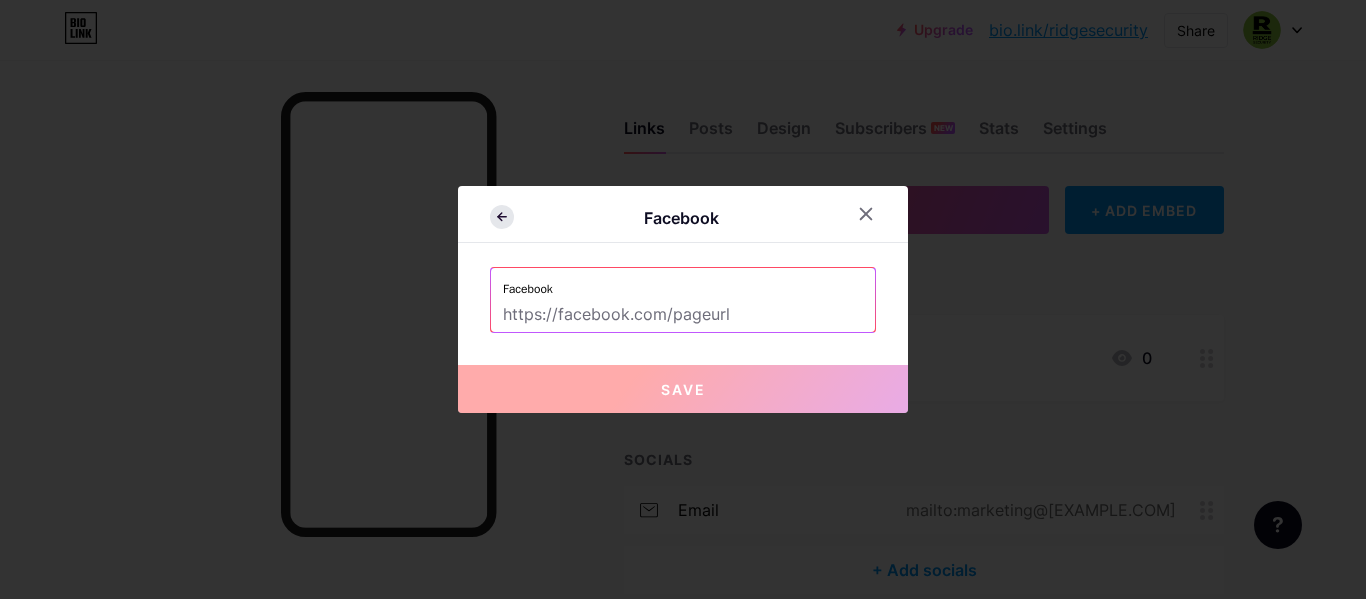 click 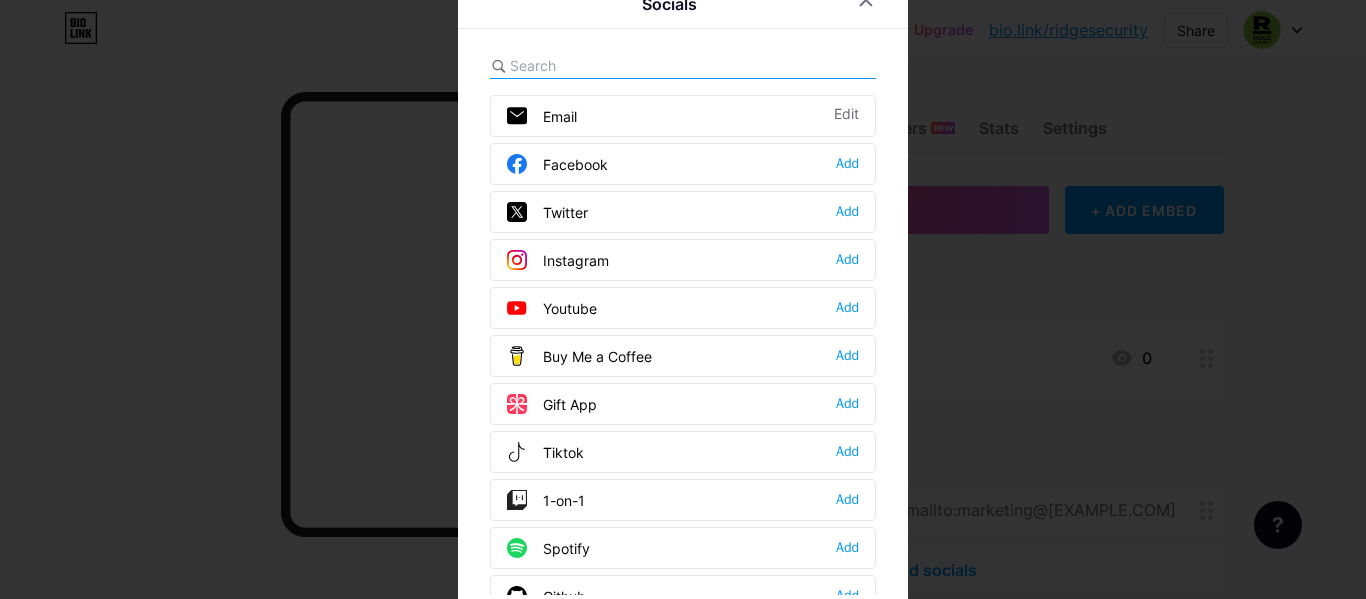 click at bounding box center [620, 65] 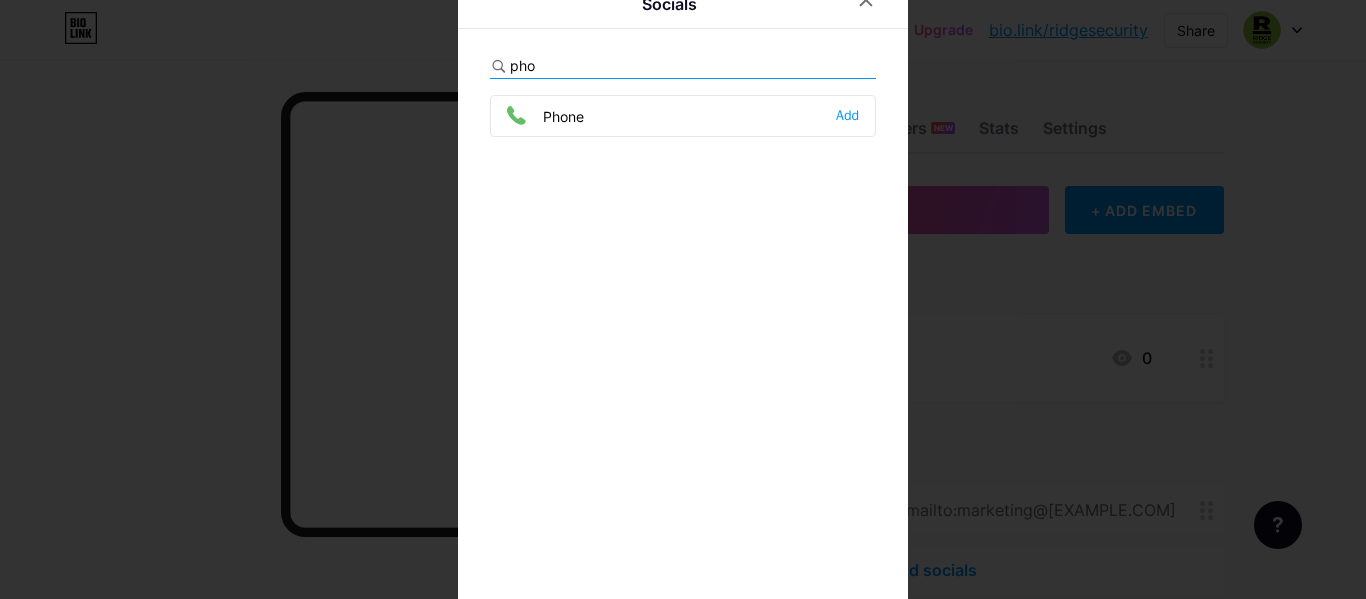type on "pho" 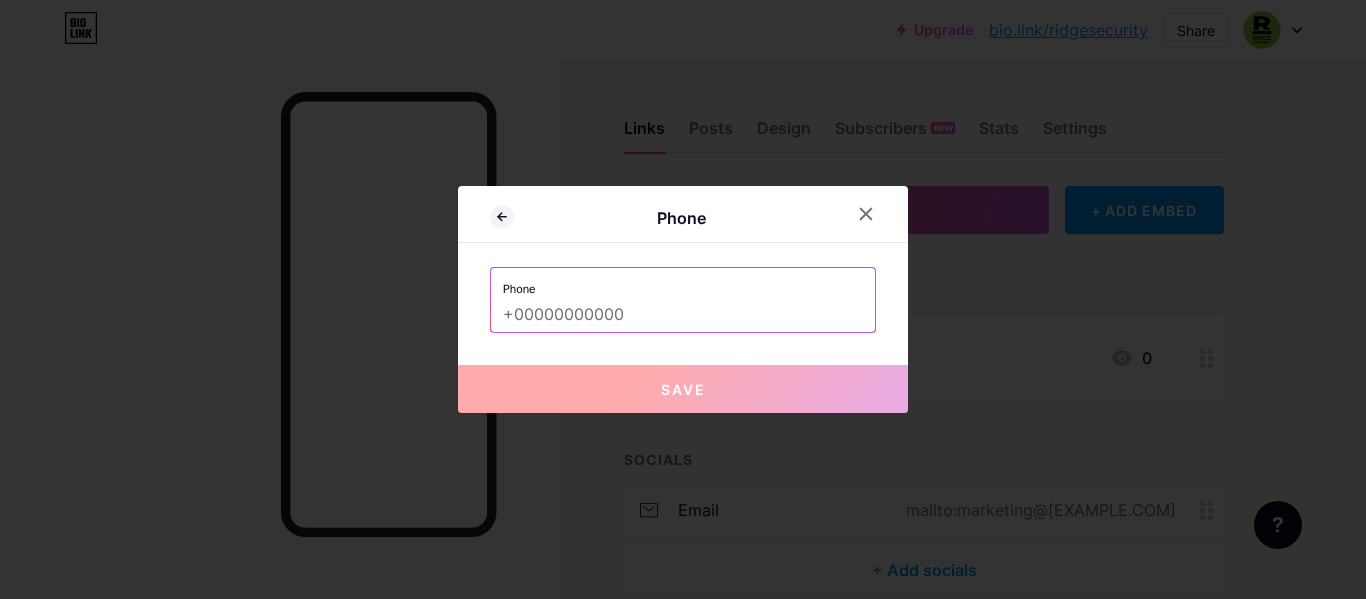 click at bounding box center (683, 315) 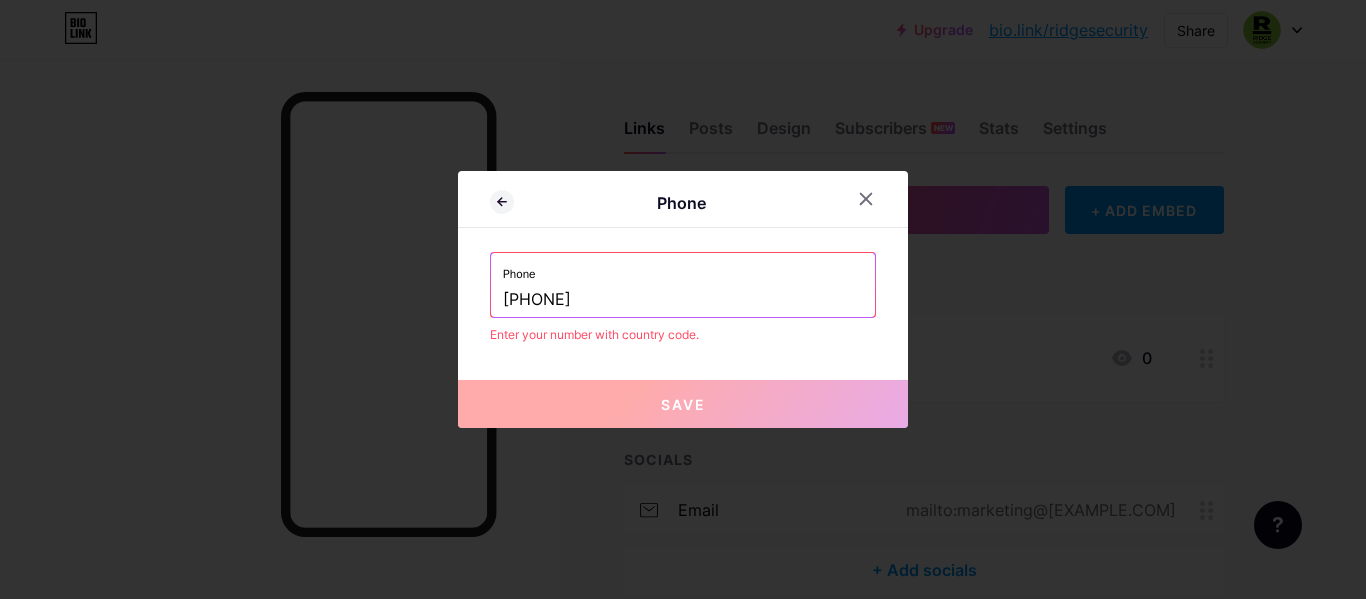 click on "14088006881" at bounding box center [683, 300] 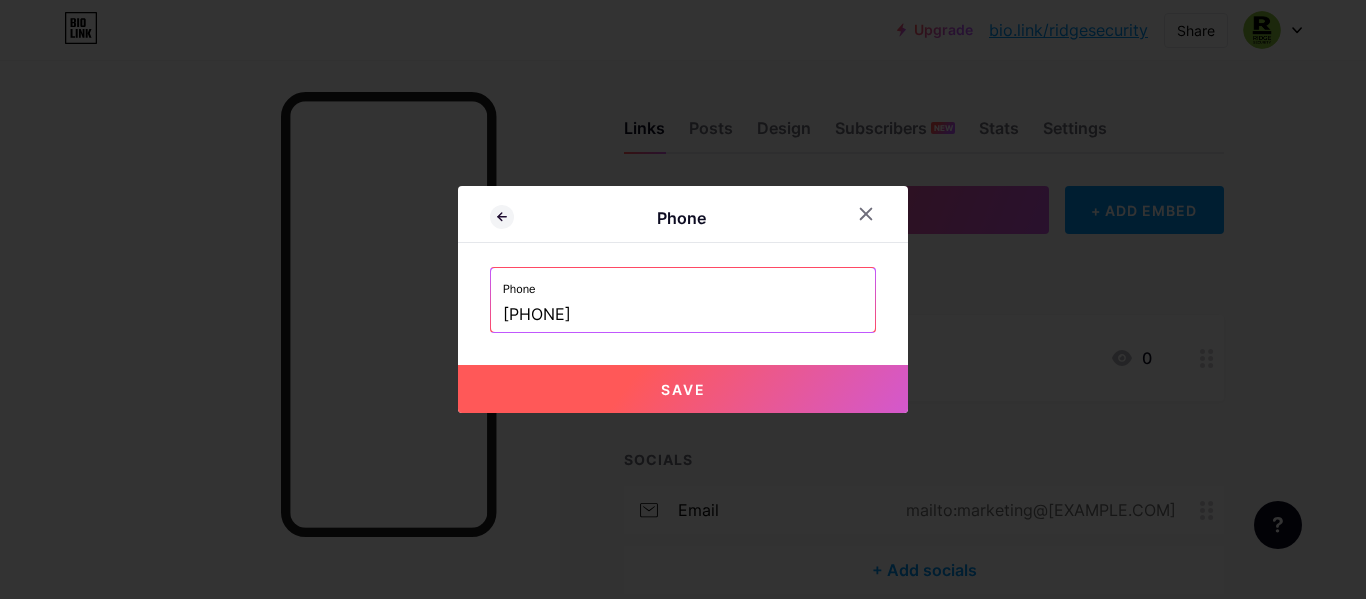 click on "Save" at bounding box center (683, 389) 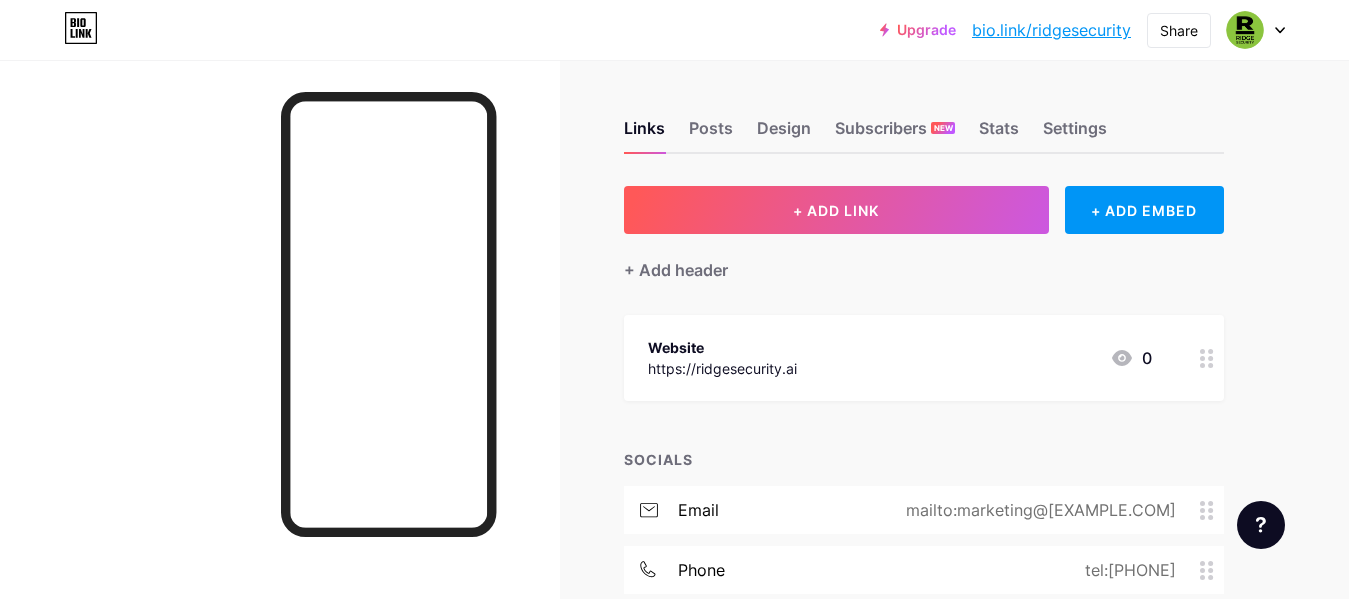 scroll, scrollTop: 100, scrollLeft: 0, axis: vertical 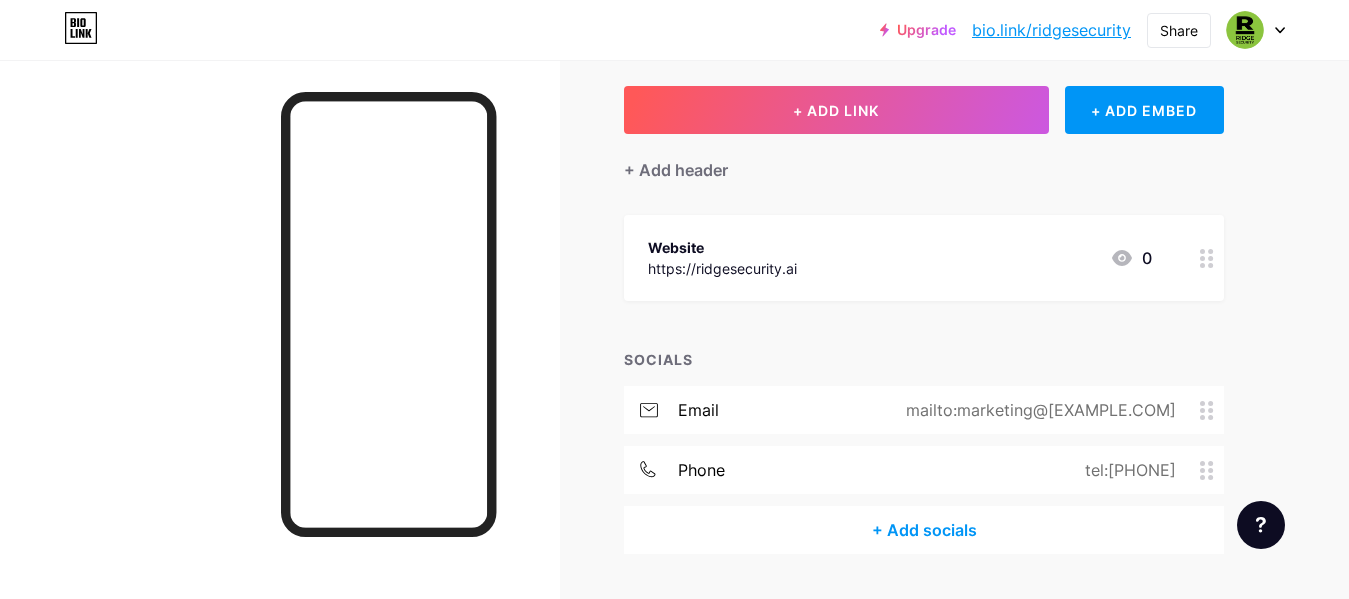 click on "+ Add socials" at bounding box center [924, 530] 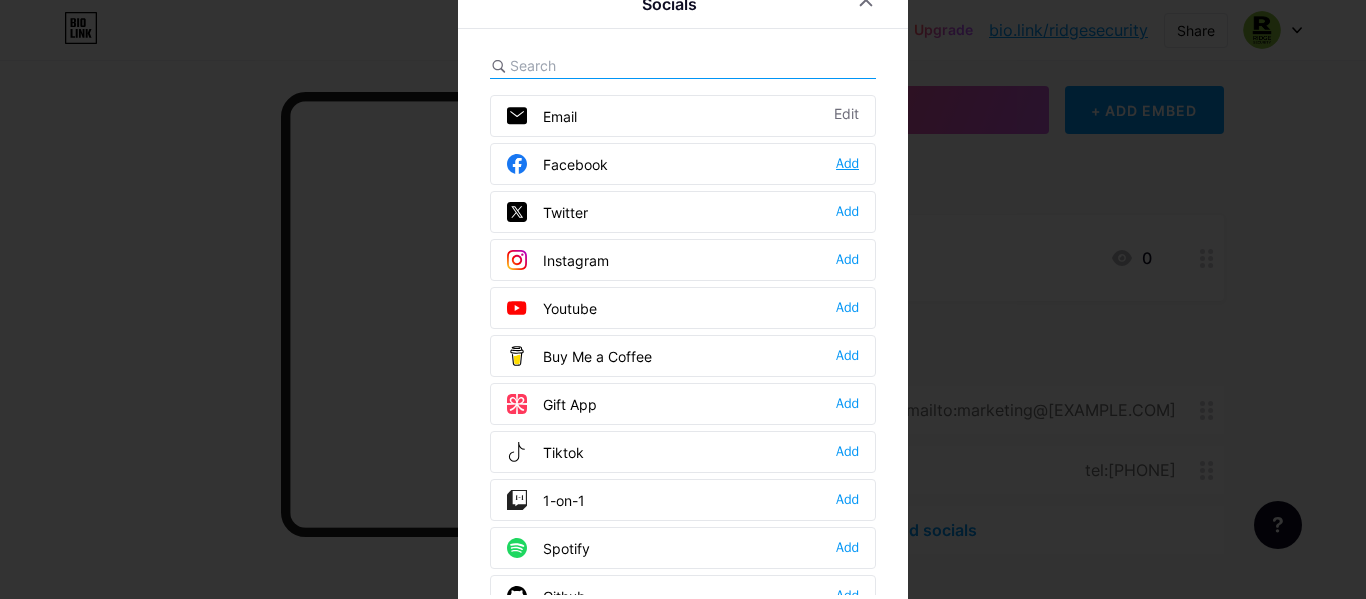 click on "Add" at bounding box center (847, 164) 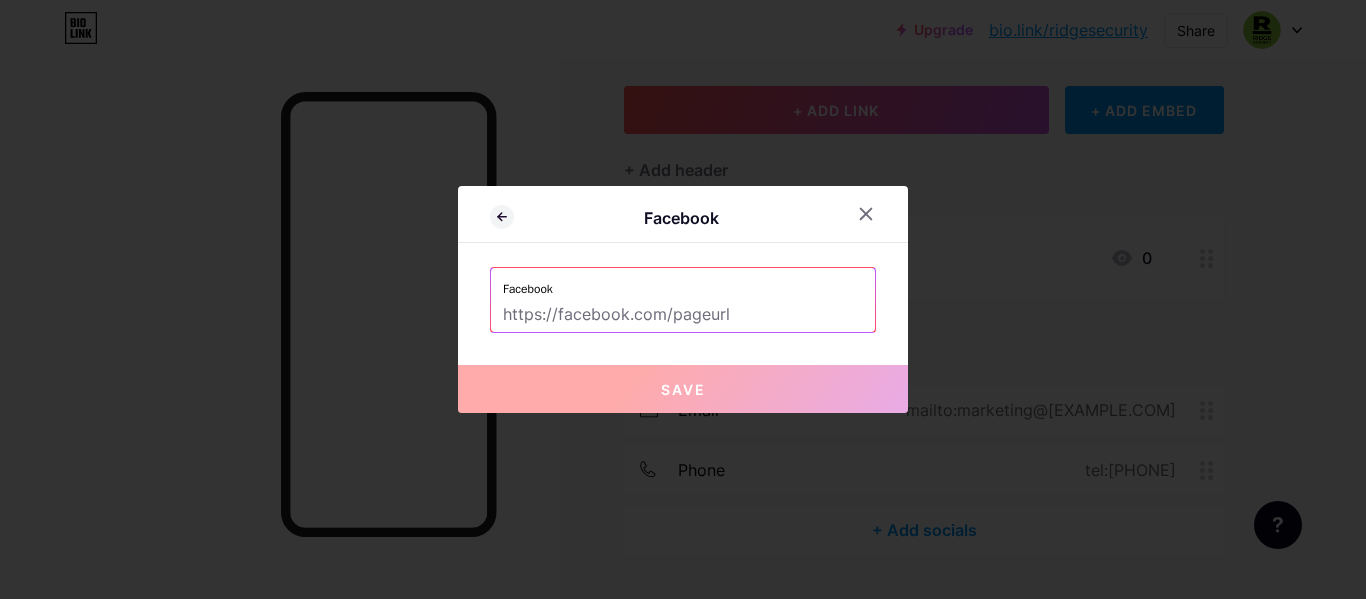 click at bounding box center [683, 315] 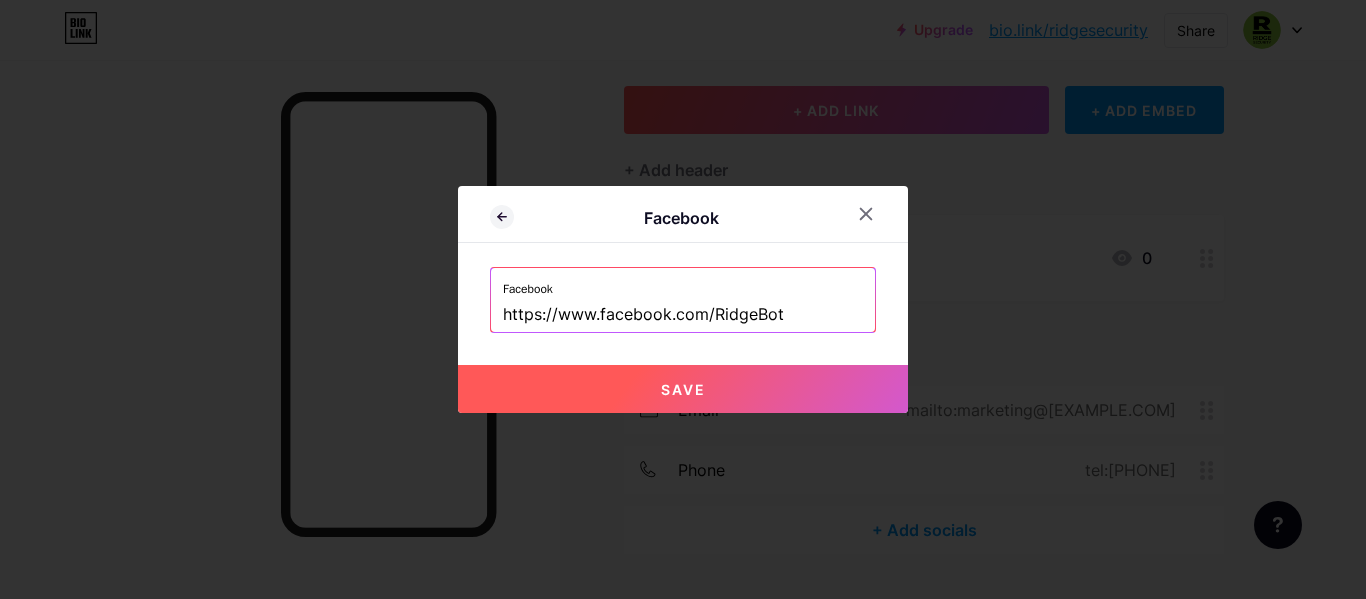 type on "https://www.facebook.com/RidgeBot" 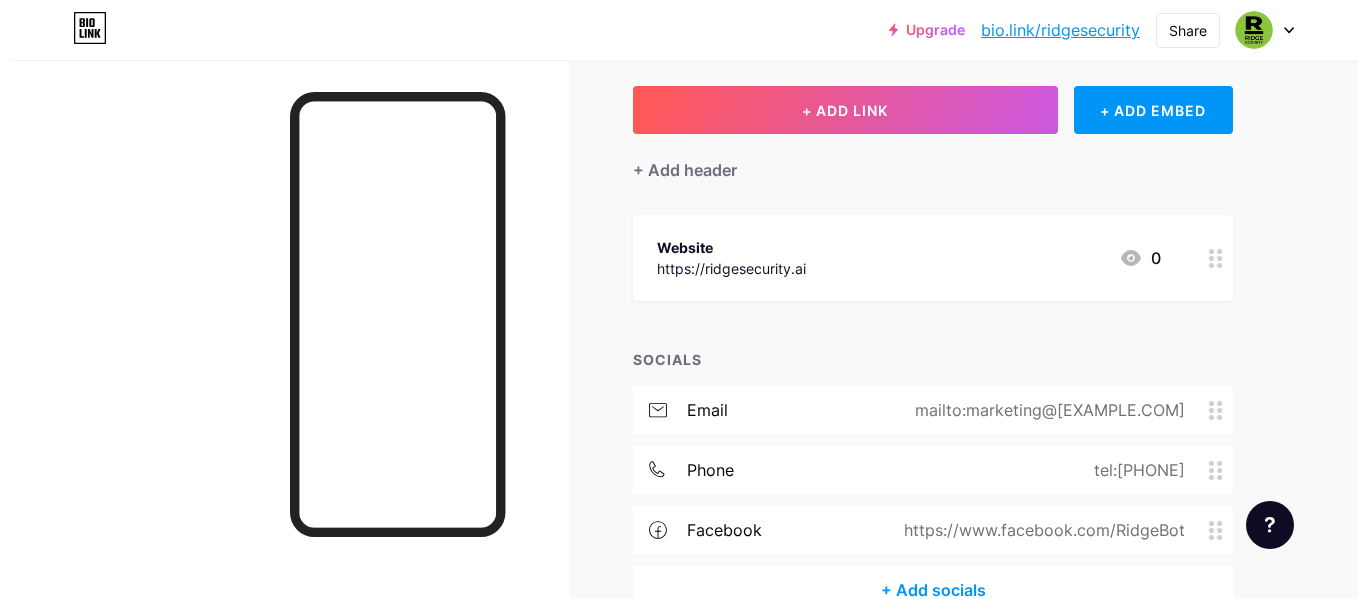 scroll, scrollTop: 214, scrollLeft: 0, axis: vertical 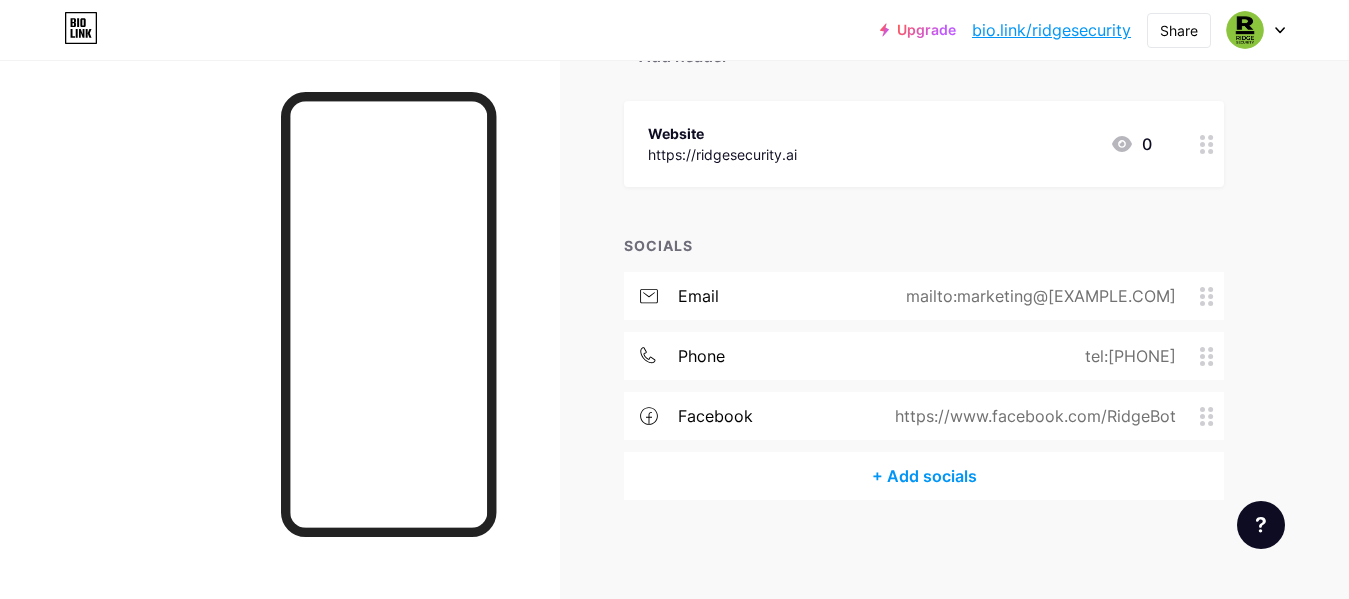 click on "+ Add socials" at bounding box center (924, 476) 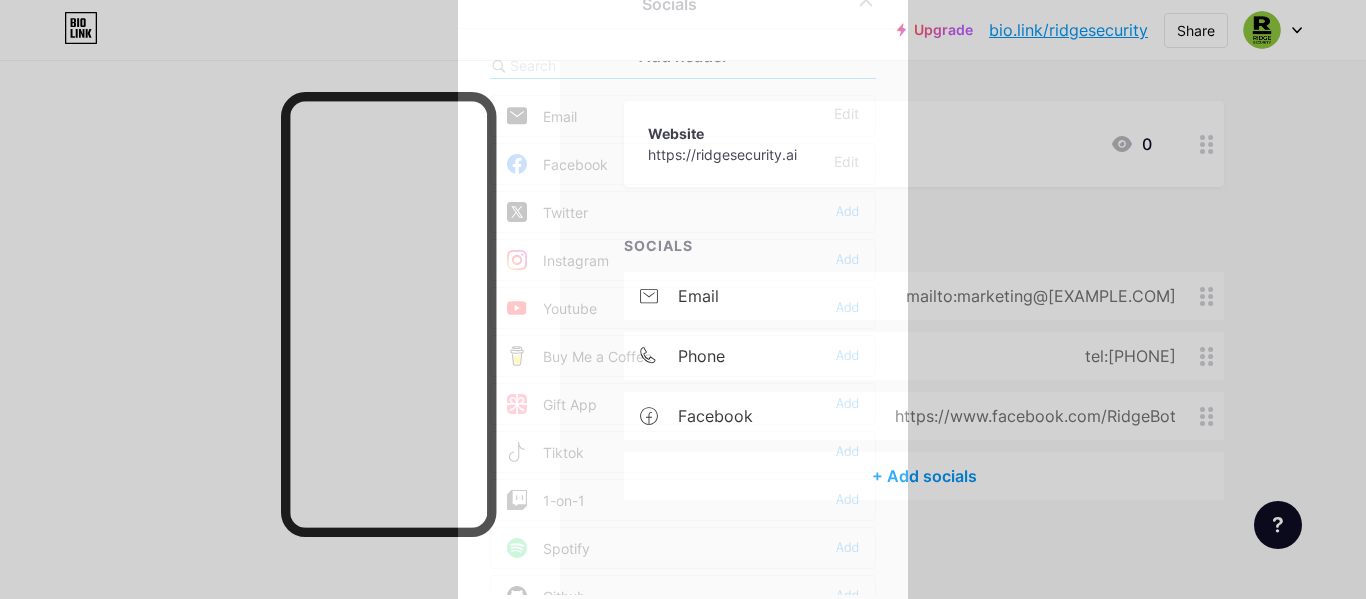 click at bounding box center [620, 65] 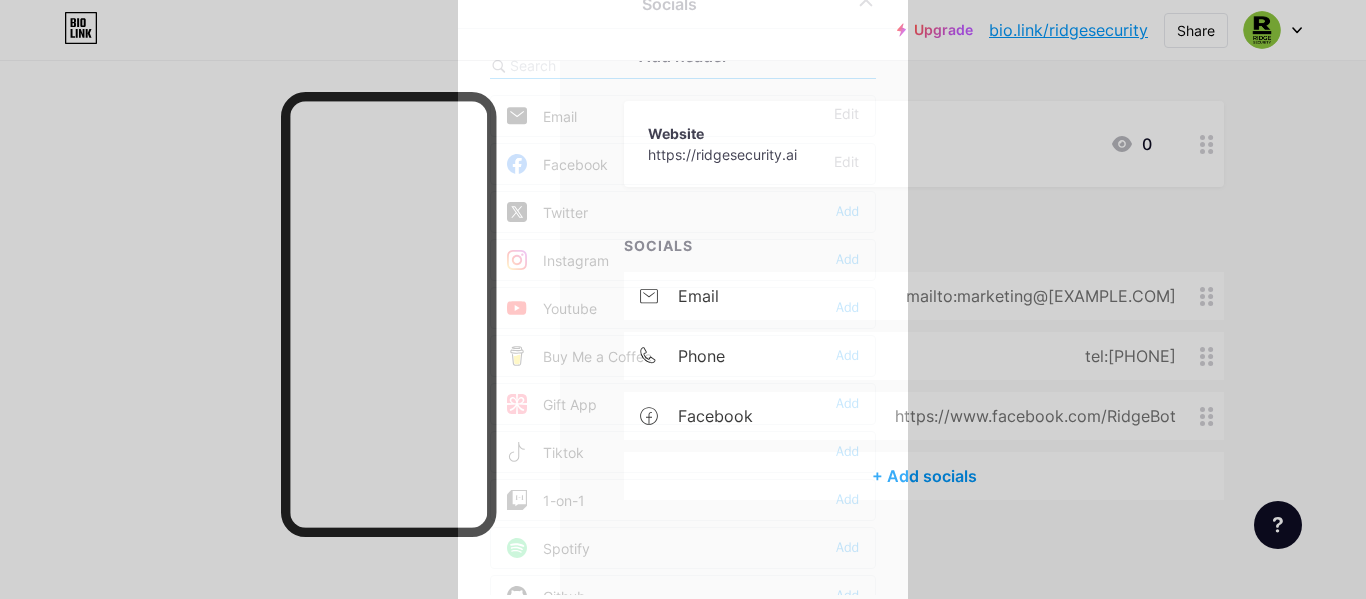 click on "Twitter
Add" at bounding box center [683, 212] 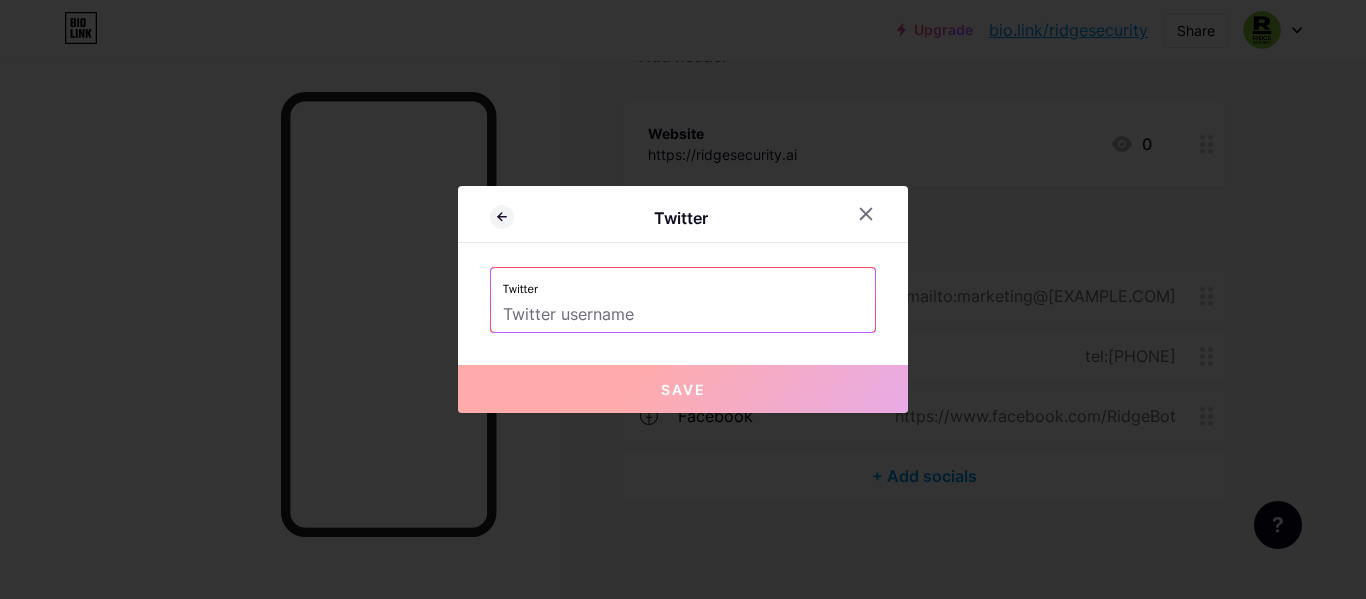 drag, startPoint x: 748, startPoint y: 318, endPoint x: 733, endPoint y: 317, distance: 15.033297 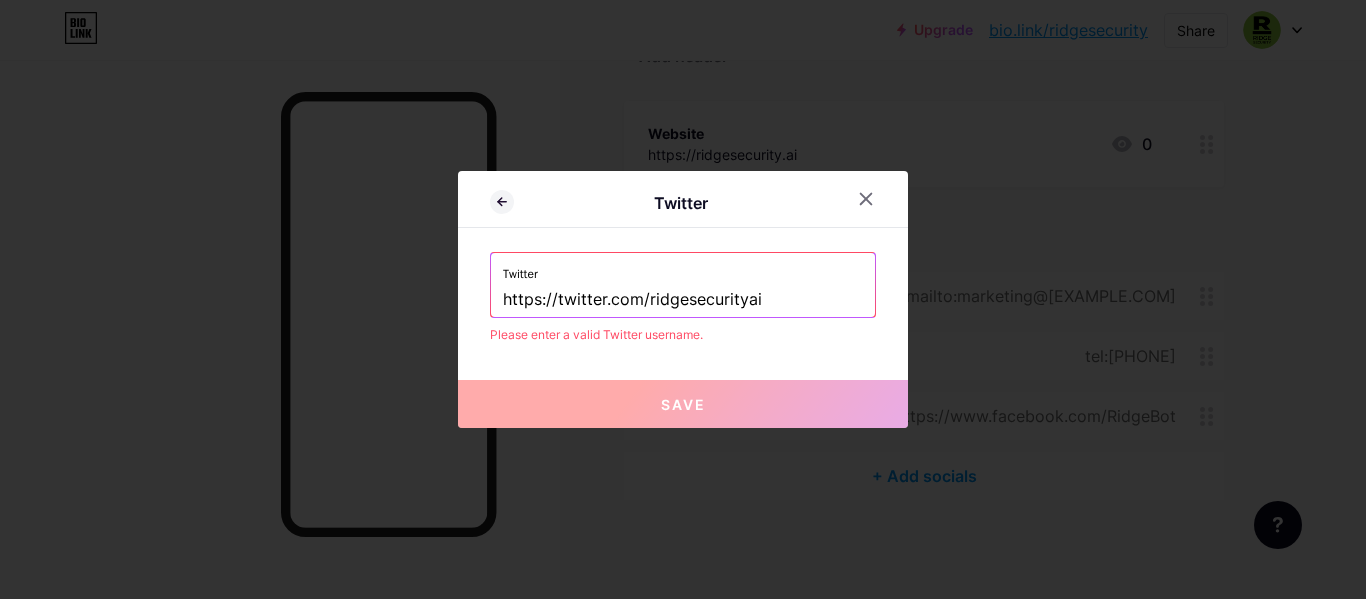 drag, startPoint x: 640, startPoint y: 301, endPoint x: 364, endPoint y: 307, distance: 276.06522 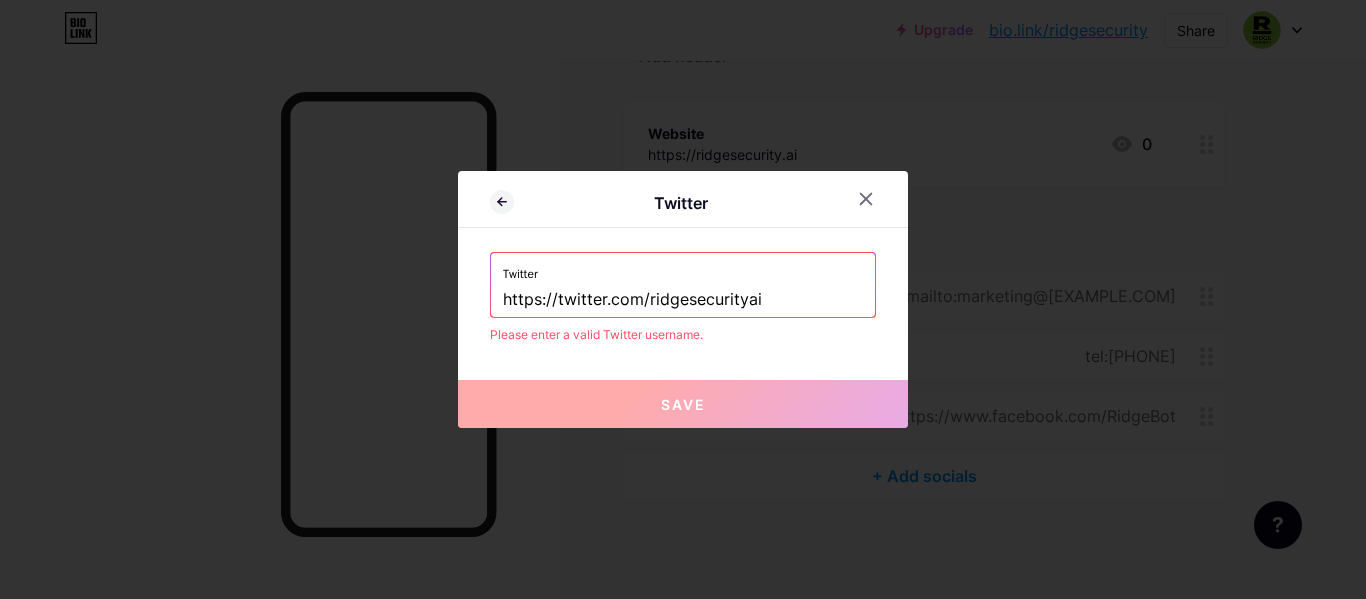 click on "Twitter       Twitter   https://twitter.com/ridgesecurityai   Please enter a valid Twitter username.       Save" at bounding box center [683, 299] 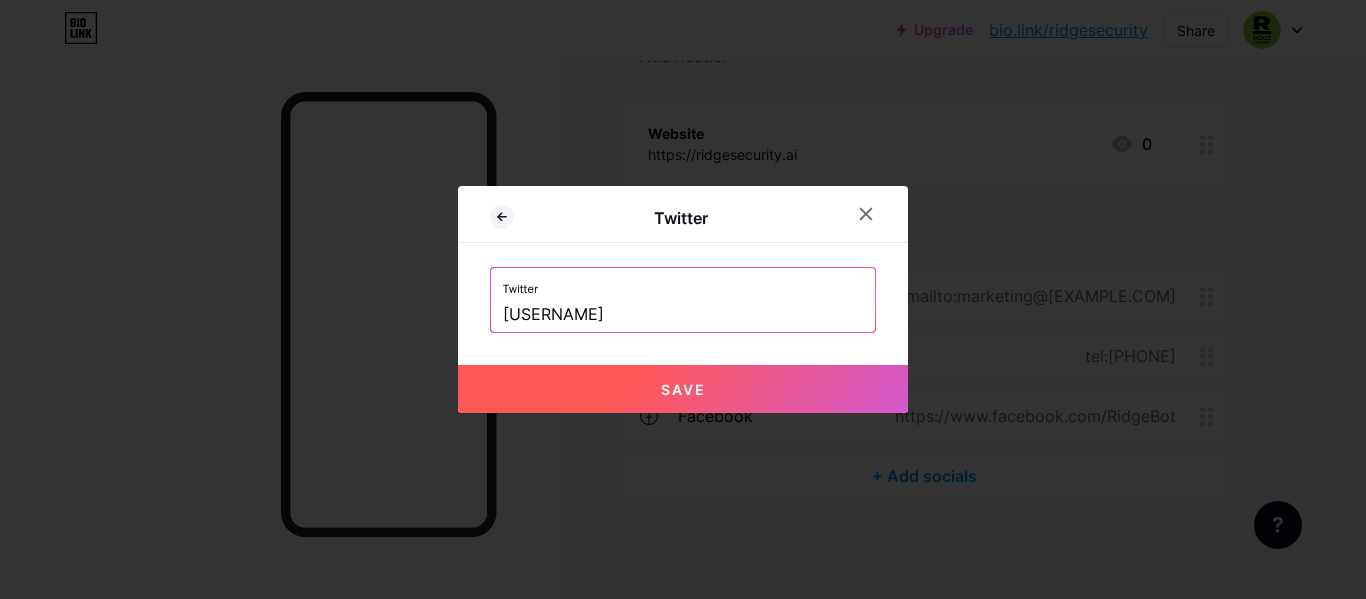 click on "Save" at bounding box center (683, 389) 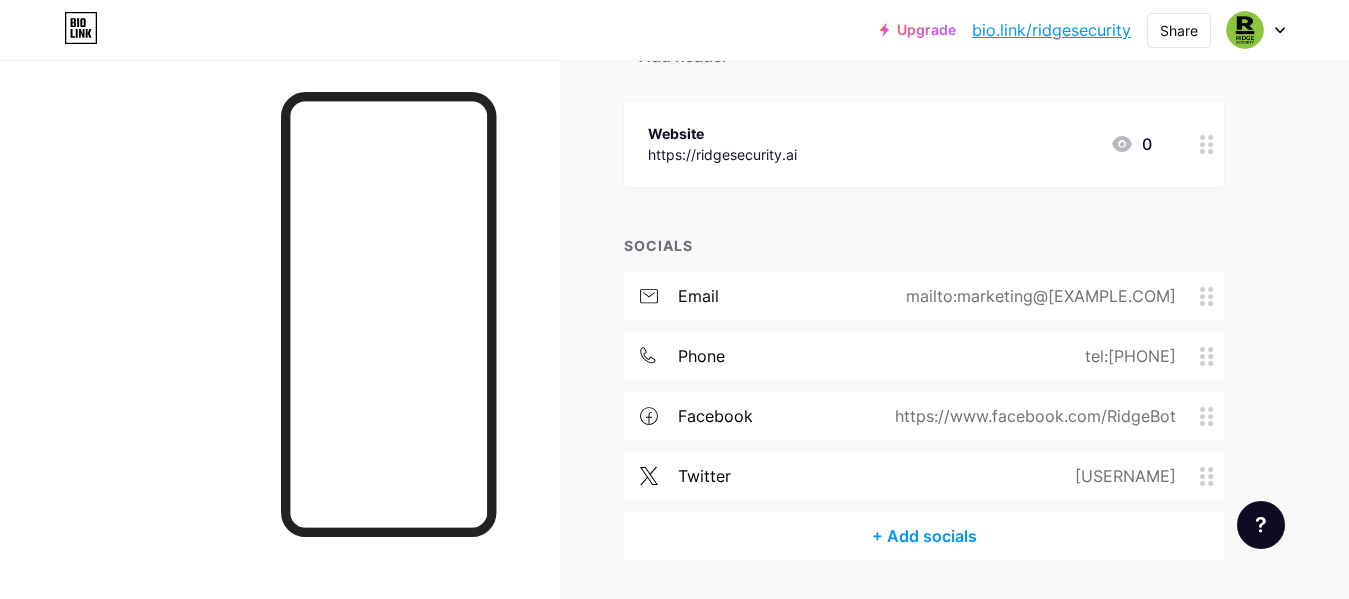click on "+ Add socials" at bounding box center (924, 536) 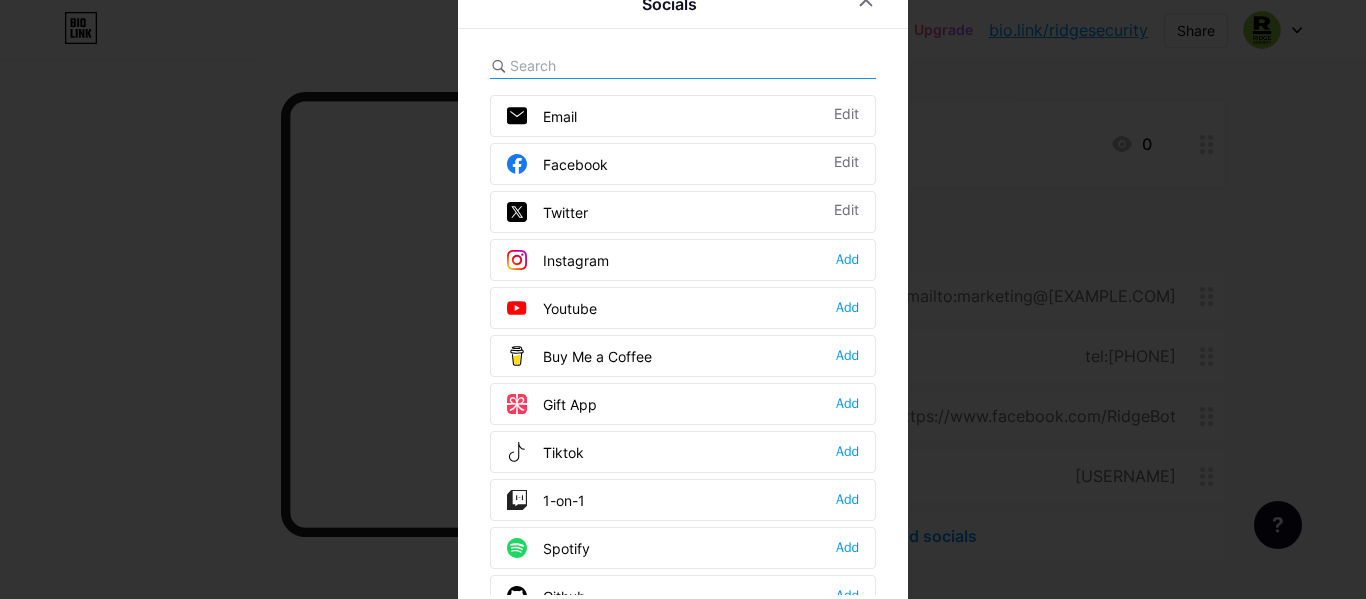 click at bounding box center [620, 65] 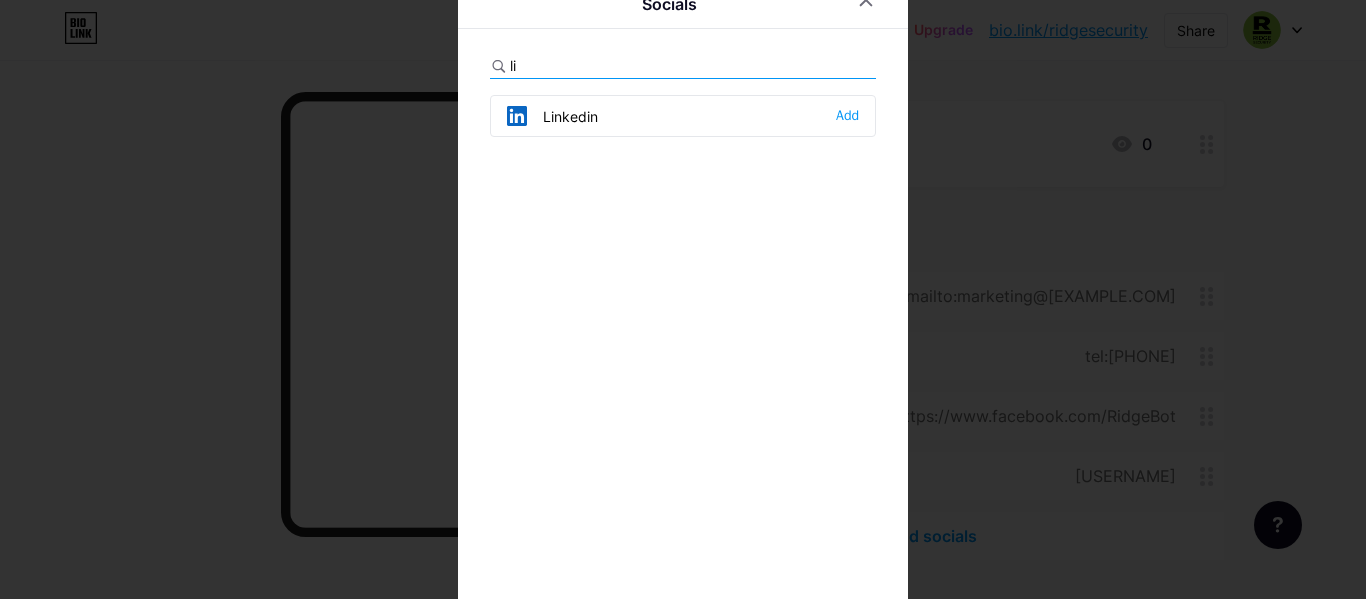 type on "li" 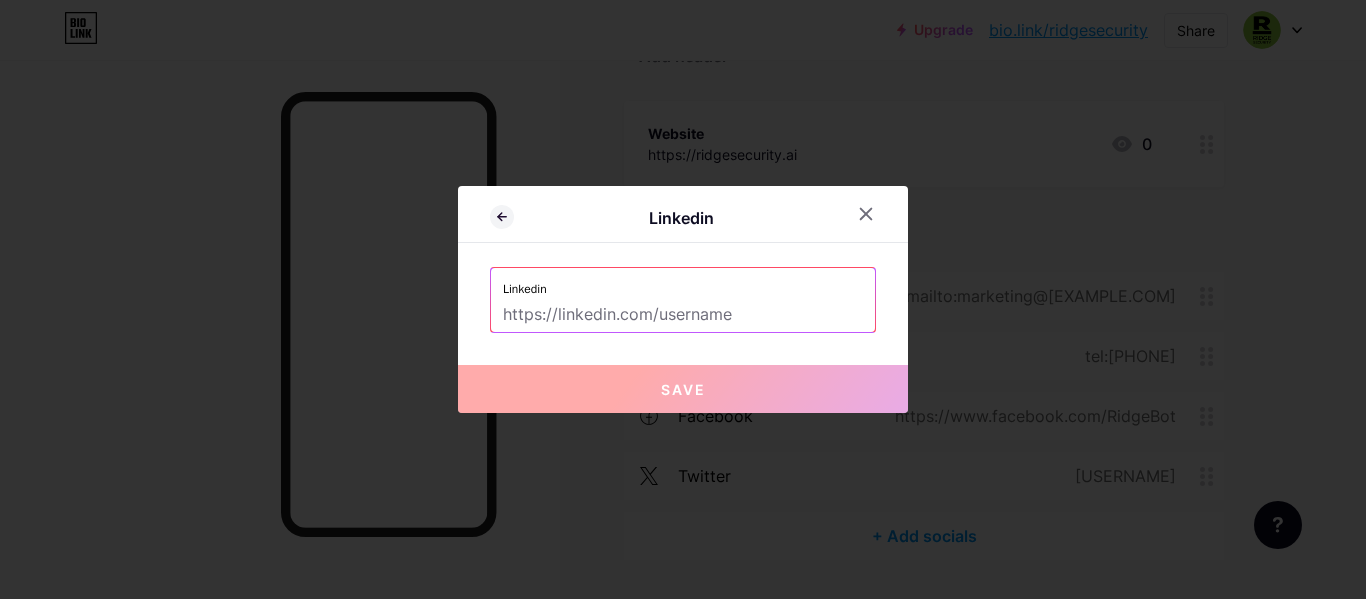 click at bounding box center (683, 315) 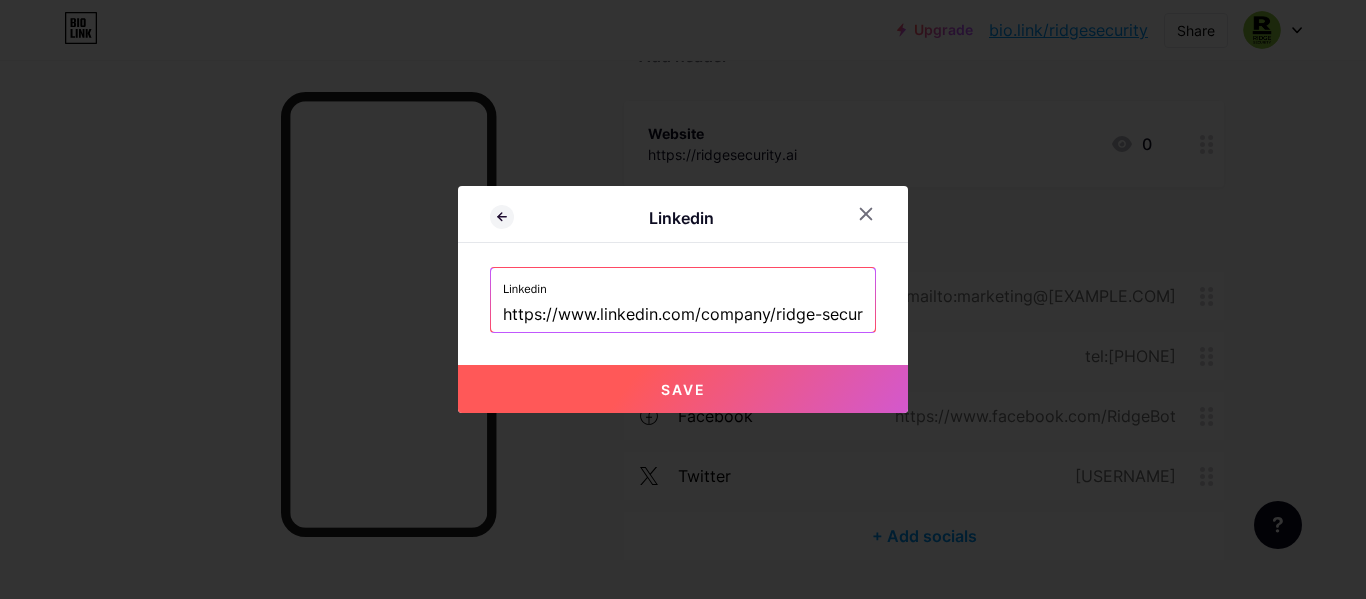 scroll, scrollTop: 0, scrollLeft: 18, axis: horizontal 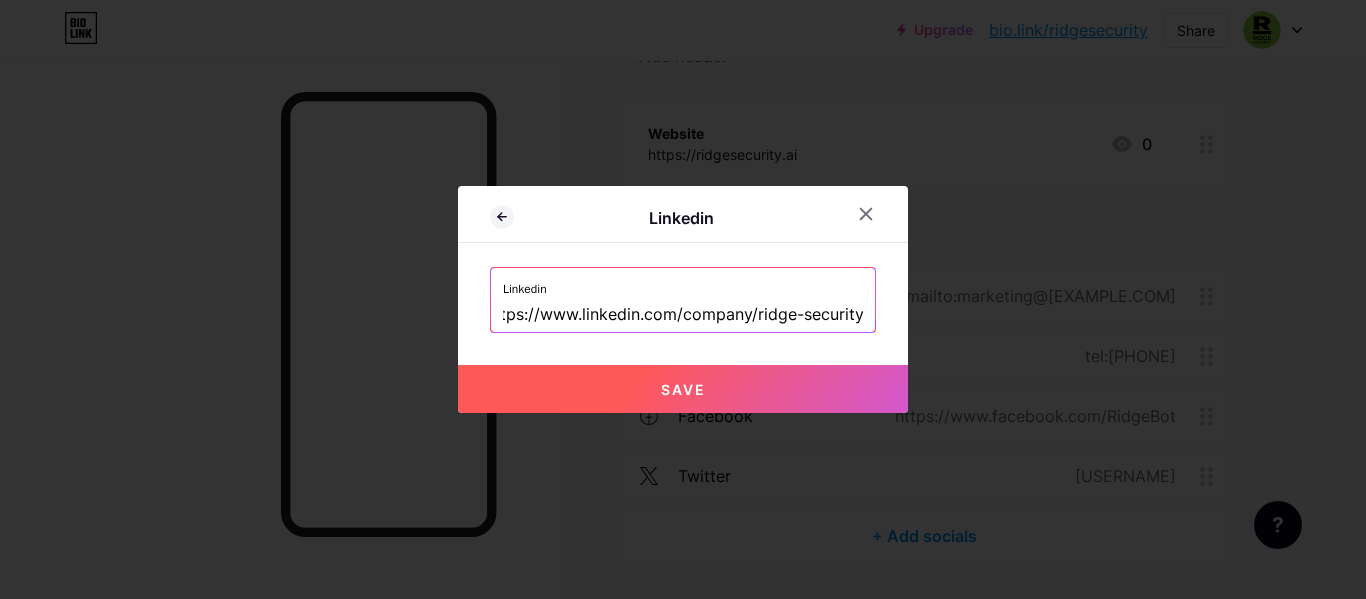 type on "https://www.linkedin.com/company/ridge-security" 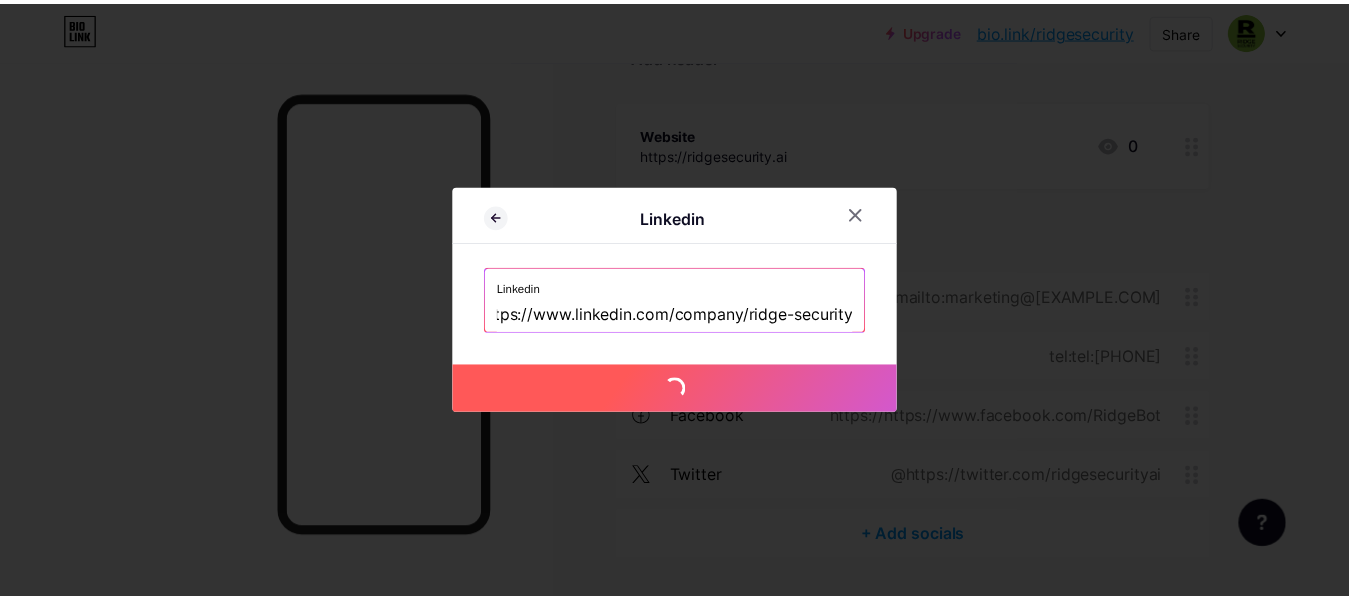 scroll, scrollTop: 0, scrollLeft: 0, axis: both 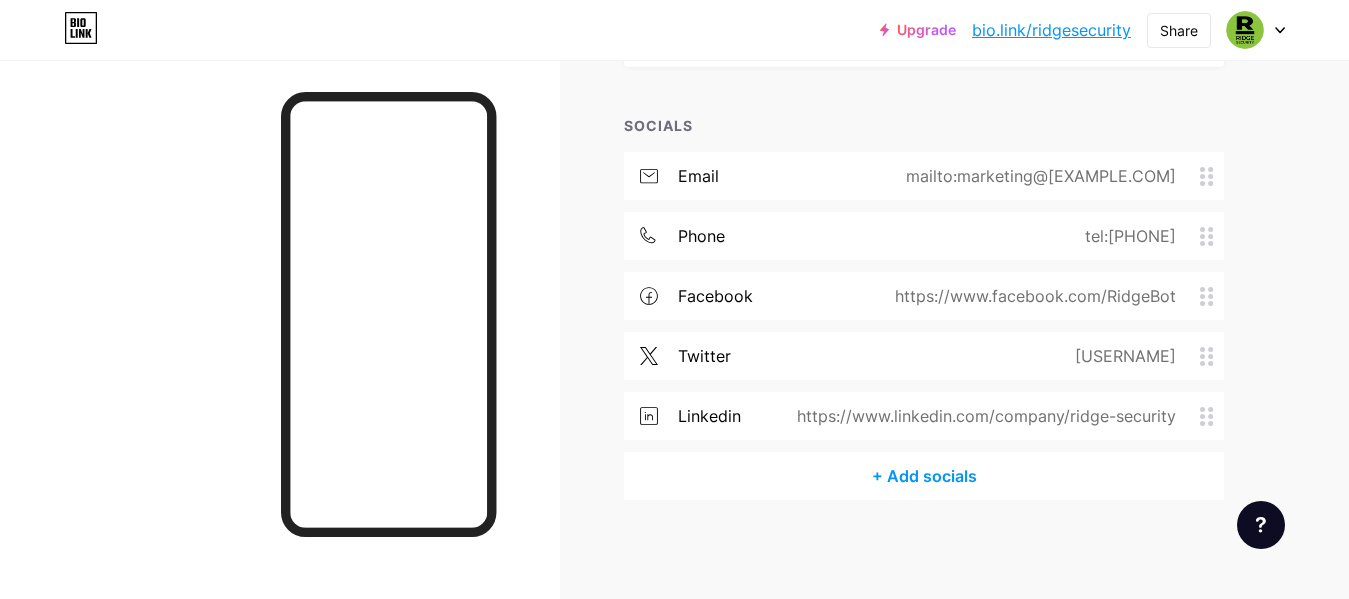 click on "+ Add socials" at bounding box center [924, 476] 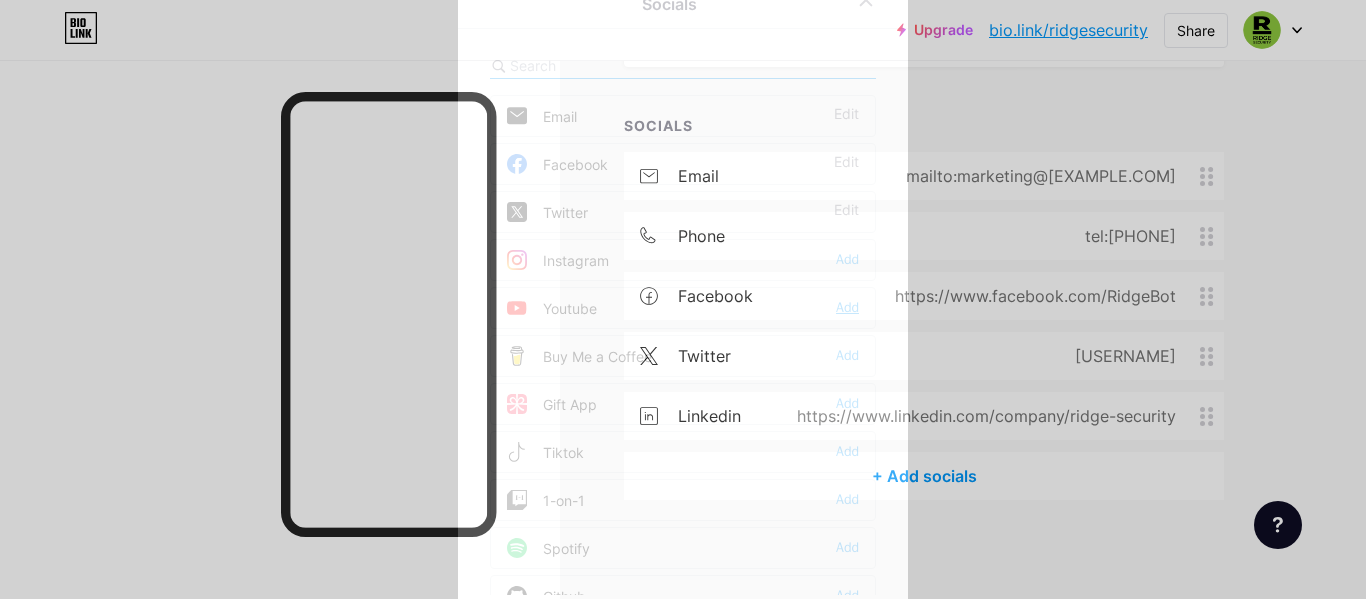 click on "Add" at bounding box center [847, 308] 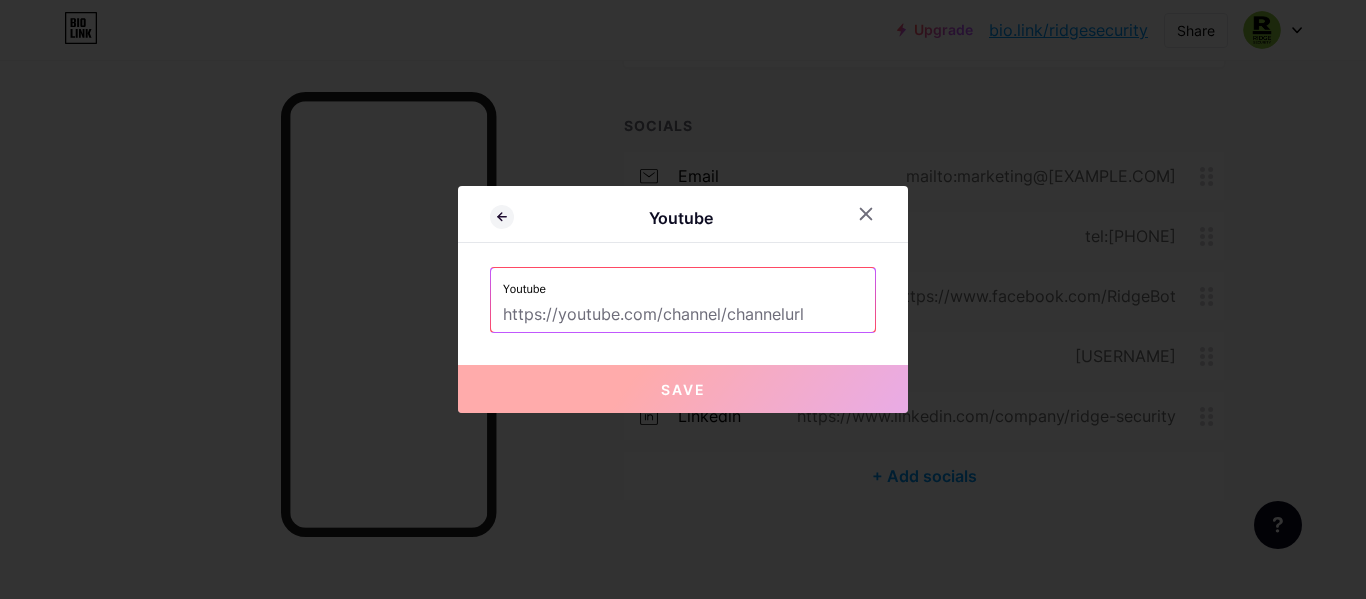 click at bounding box center (683, 315) 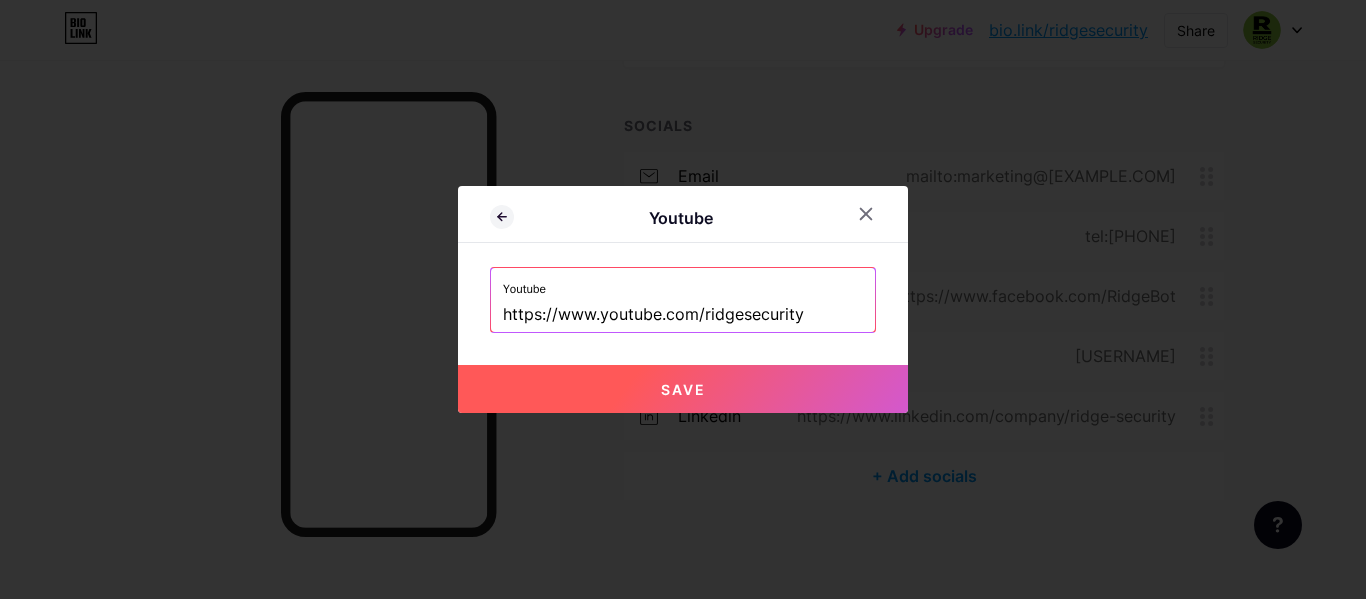 type on "https://www.youtube.com/ridgesecurity" 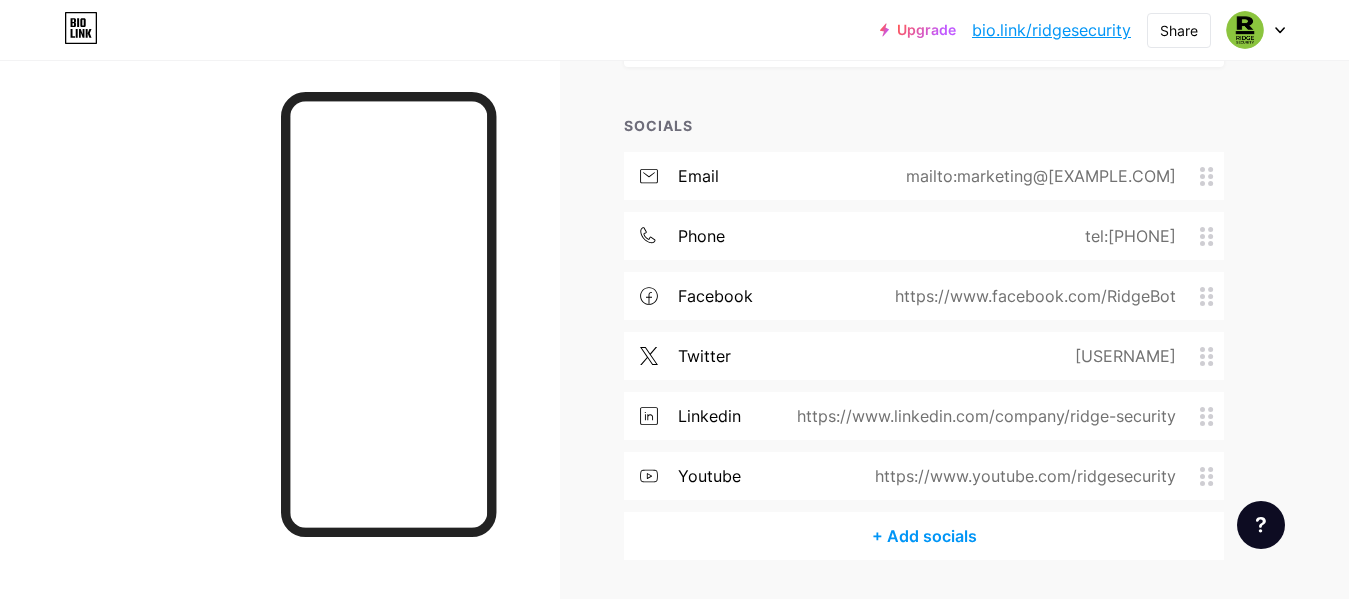 click on "+ Add socials" at bounding box center [924, 536] 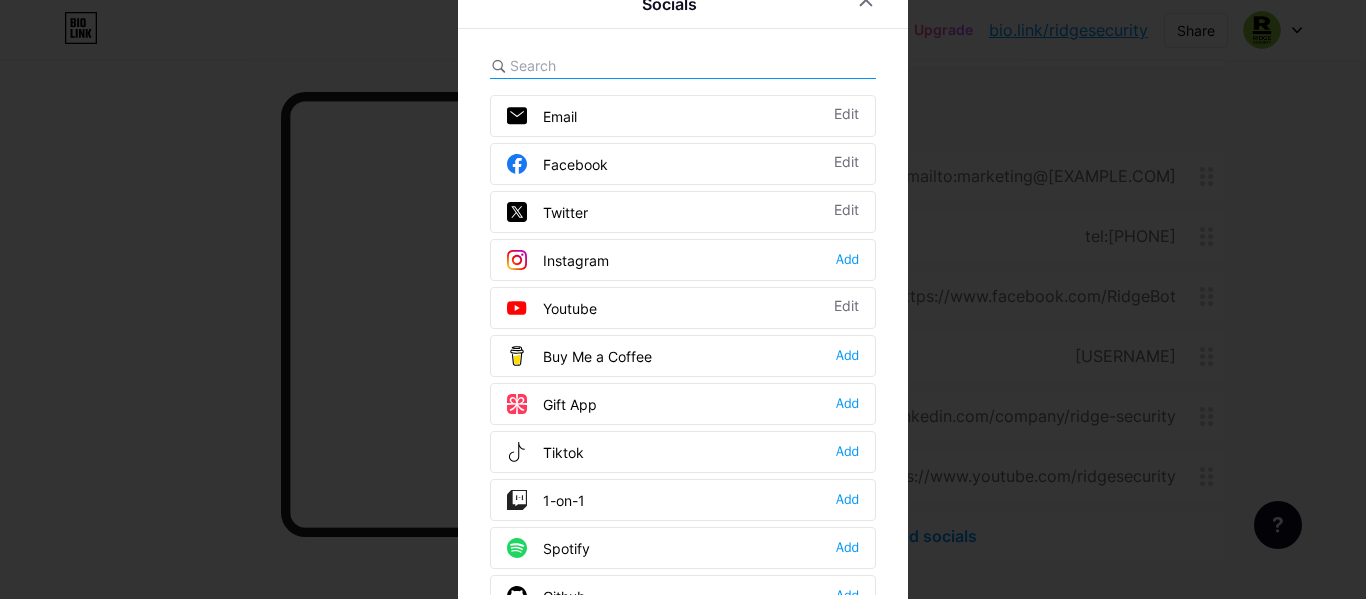 click at bounding box center (620, 65) 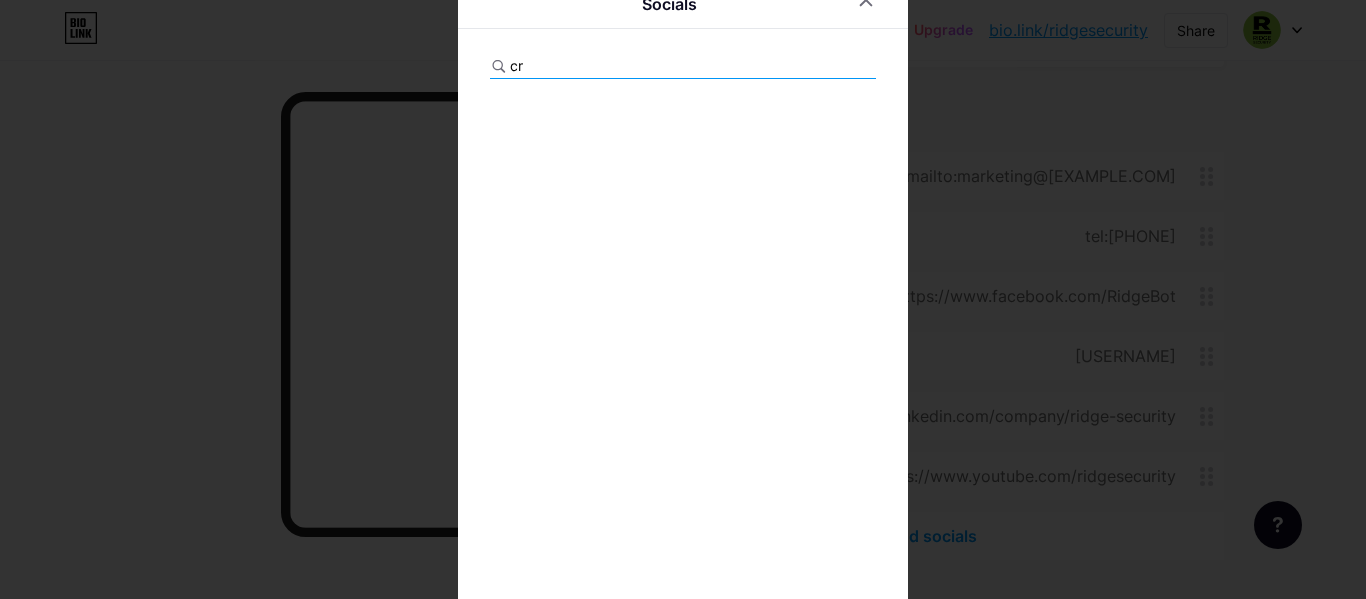 type on "cr" 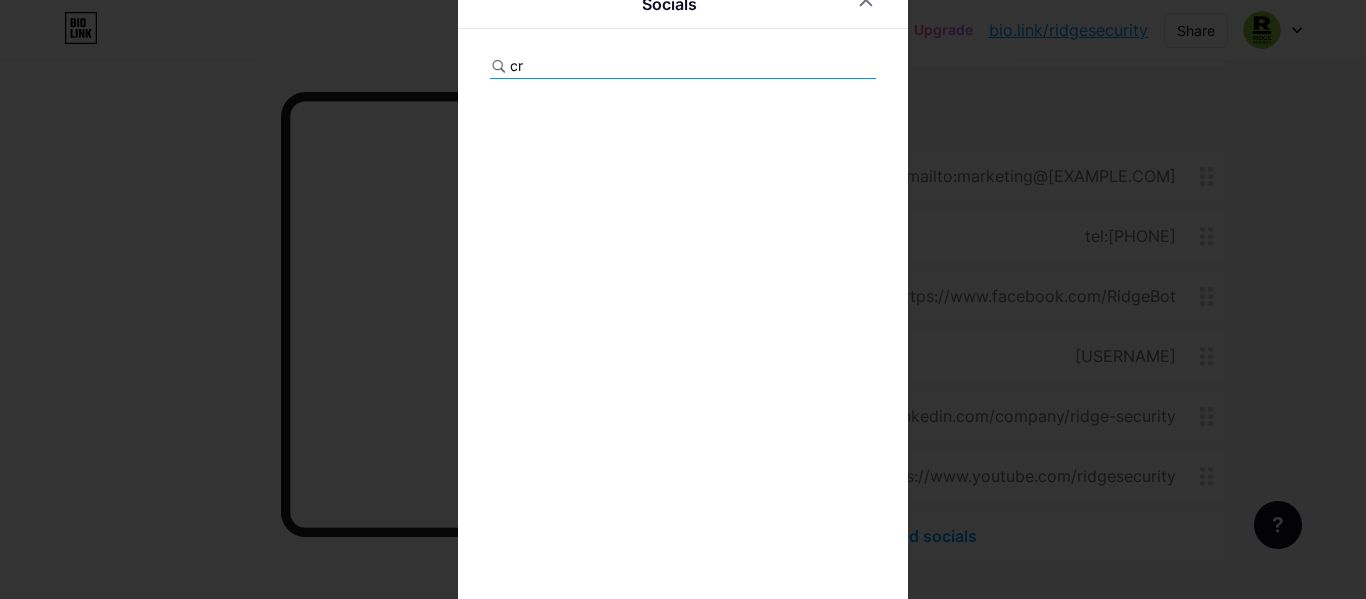 click at bounding box center (683, 299) 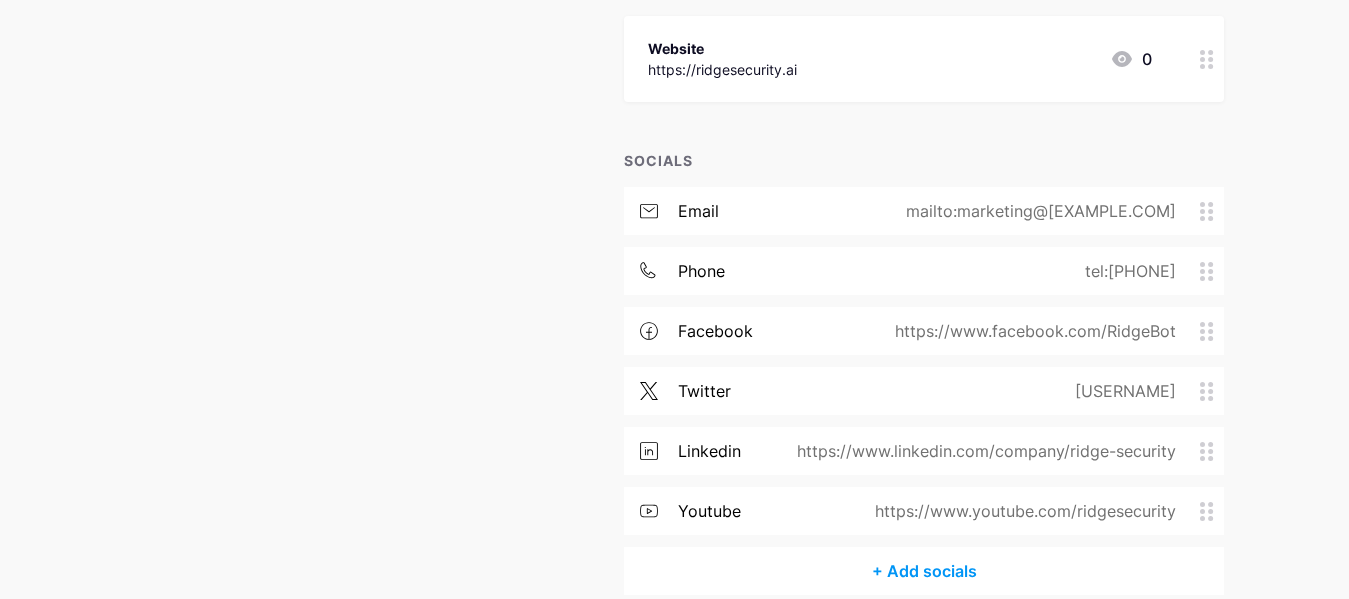 scroll, scrollTop: 394, scrollLeft: 0, axis: vertical 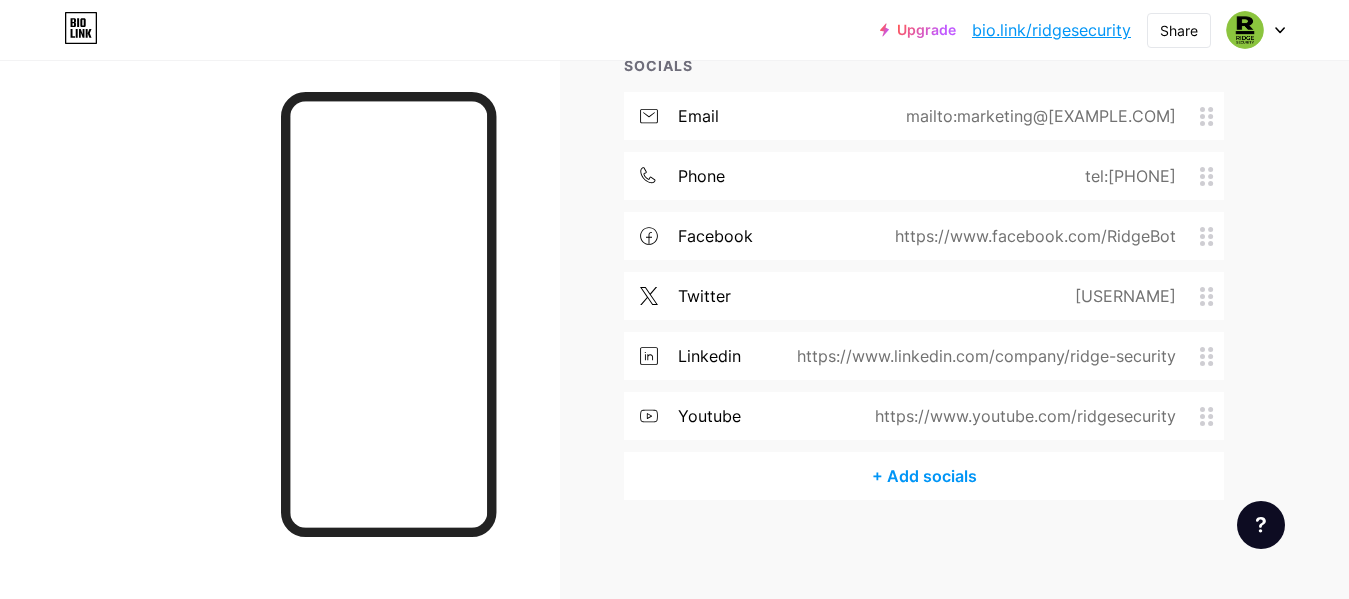 click on "Links
Posts
Design
Subscribers
NEW
Stats
Settings       + ADD LINK     + ADD EMBED
+ Add header
Website
https://ridgesecurity.ai
0
SOCIALS
email
mailto:marketing@ridgesecurity.ai               phone
tel:+14088006881
facebook
https://www.facebook.com/RidgeBot                   twitter
@ridgesecurityai
linkedin
https://www.linkedin.com/company/ridge-security
youtube
https://www.youtube.com/ridgesecurity               + Add socials                       Feature requests             Help center         Contact support" at bounding box center (654, 133) 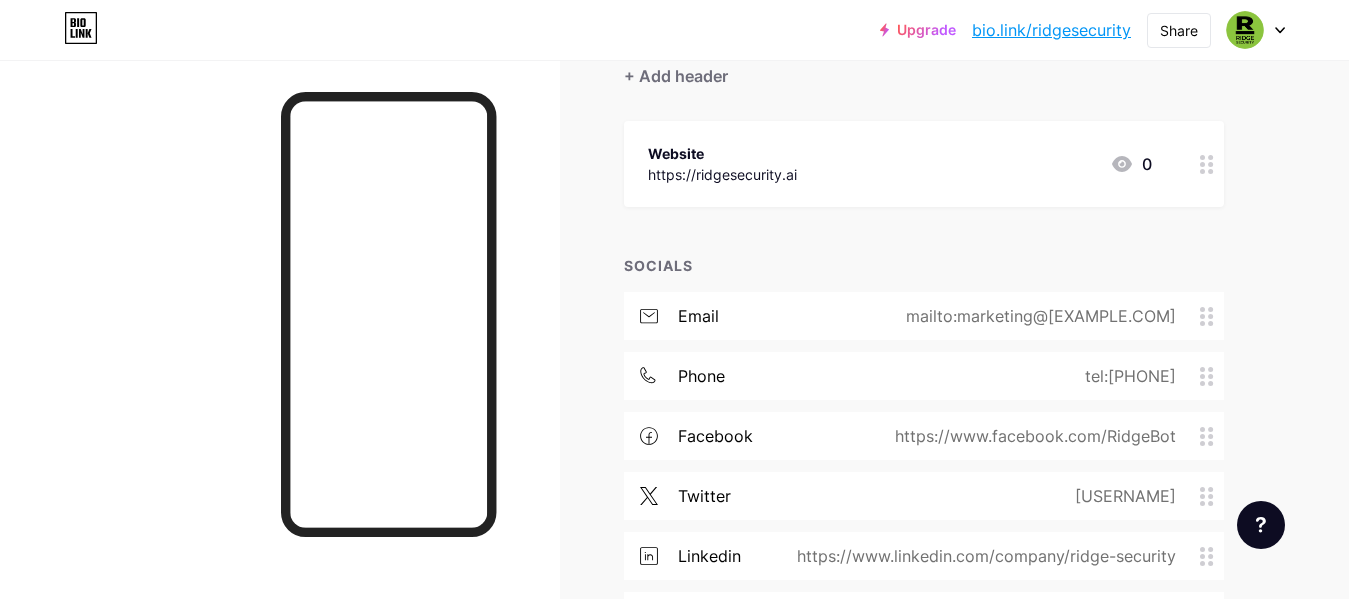 click on "bio.link/[WEBSITE]" at bounding box center (1051, 30) 